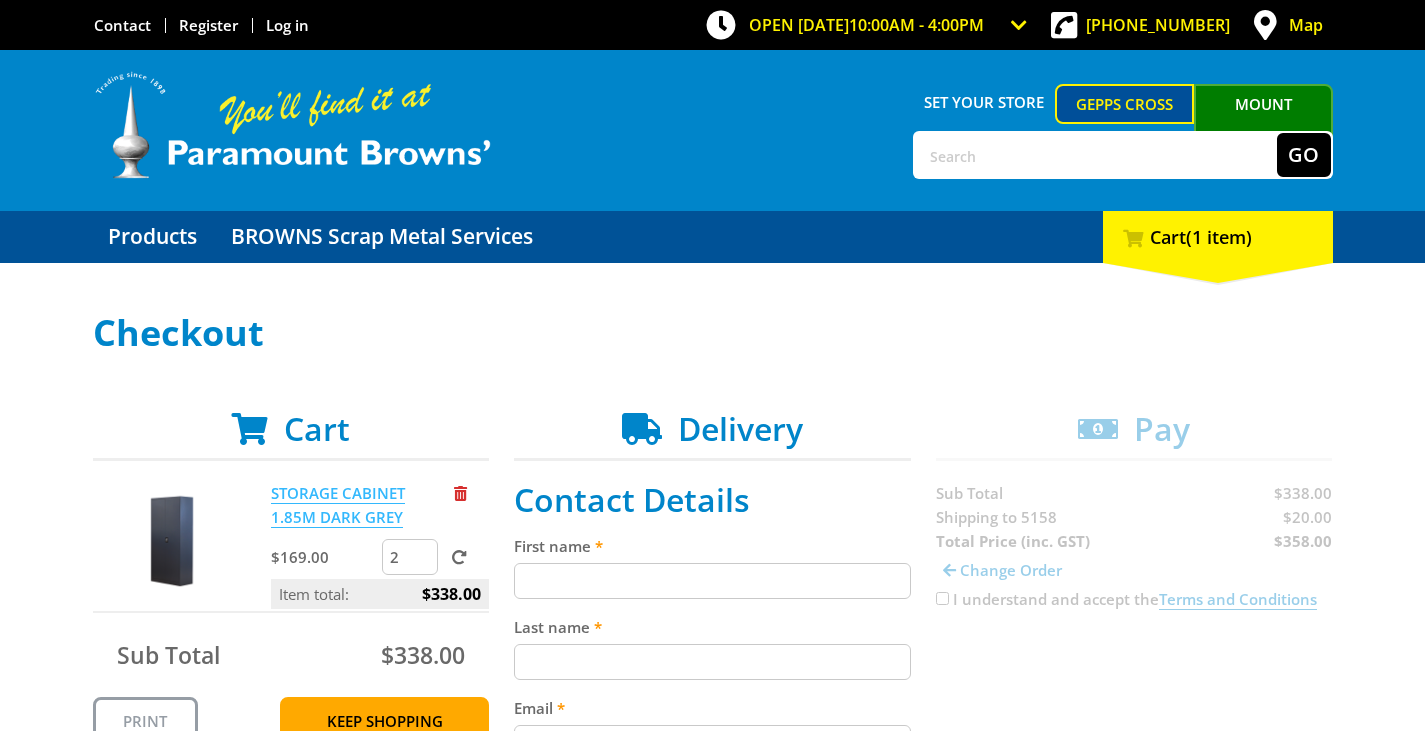 scroll, scrollTop: 0, scrollLeft: 0, axis: both 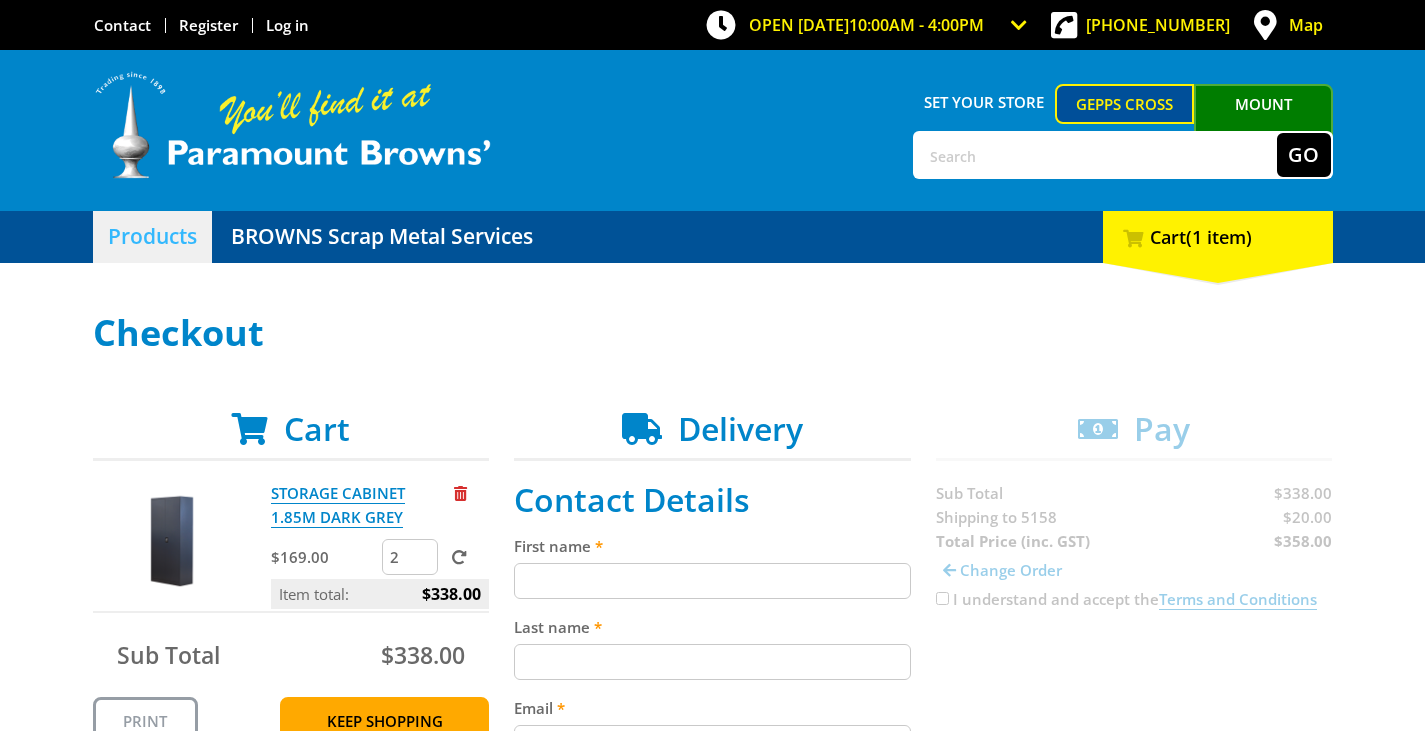 click on "Products" at bounding box center (152, 237) 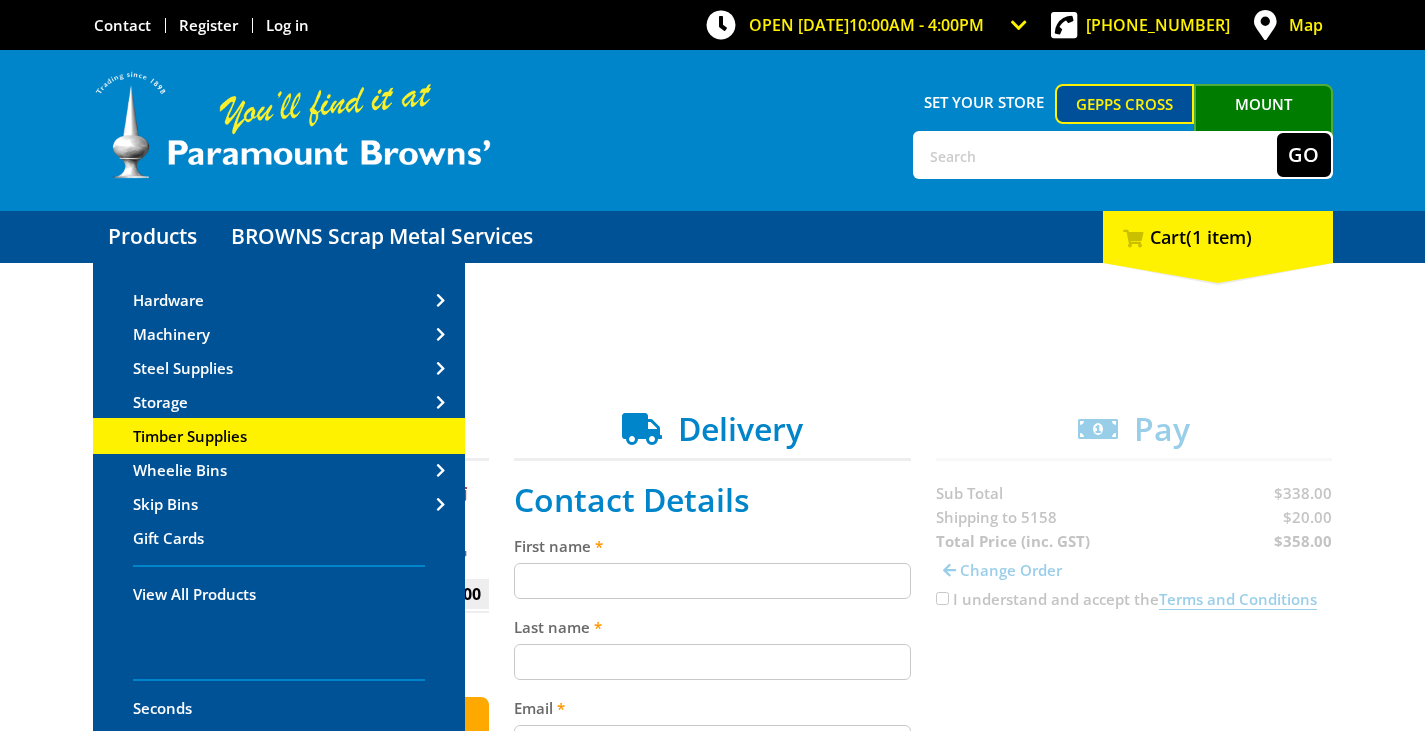 click on "Timber Supplies" at bounding box center [190, 436] 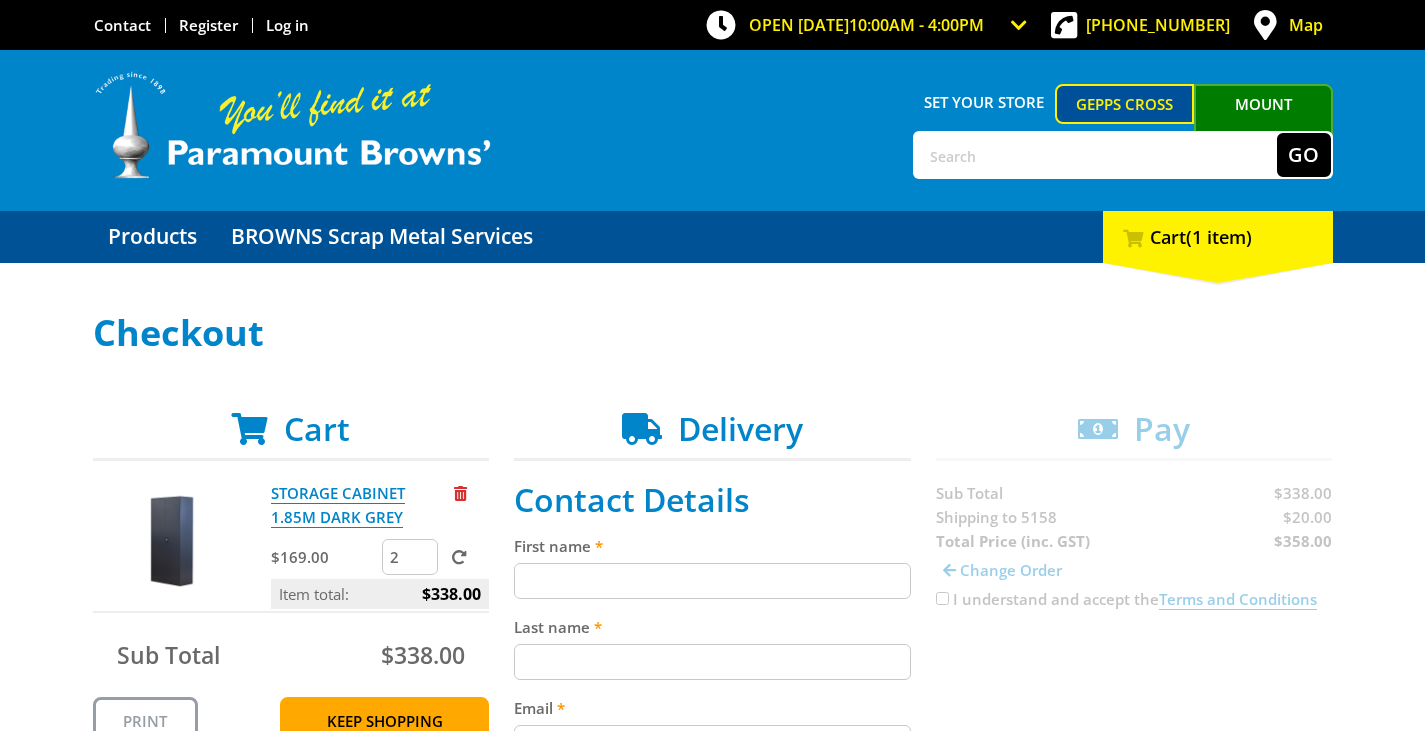 scroll, scrollTop: 0, scrollLeft: 0, axis: both 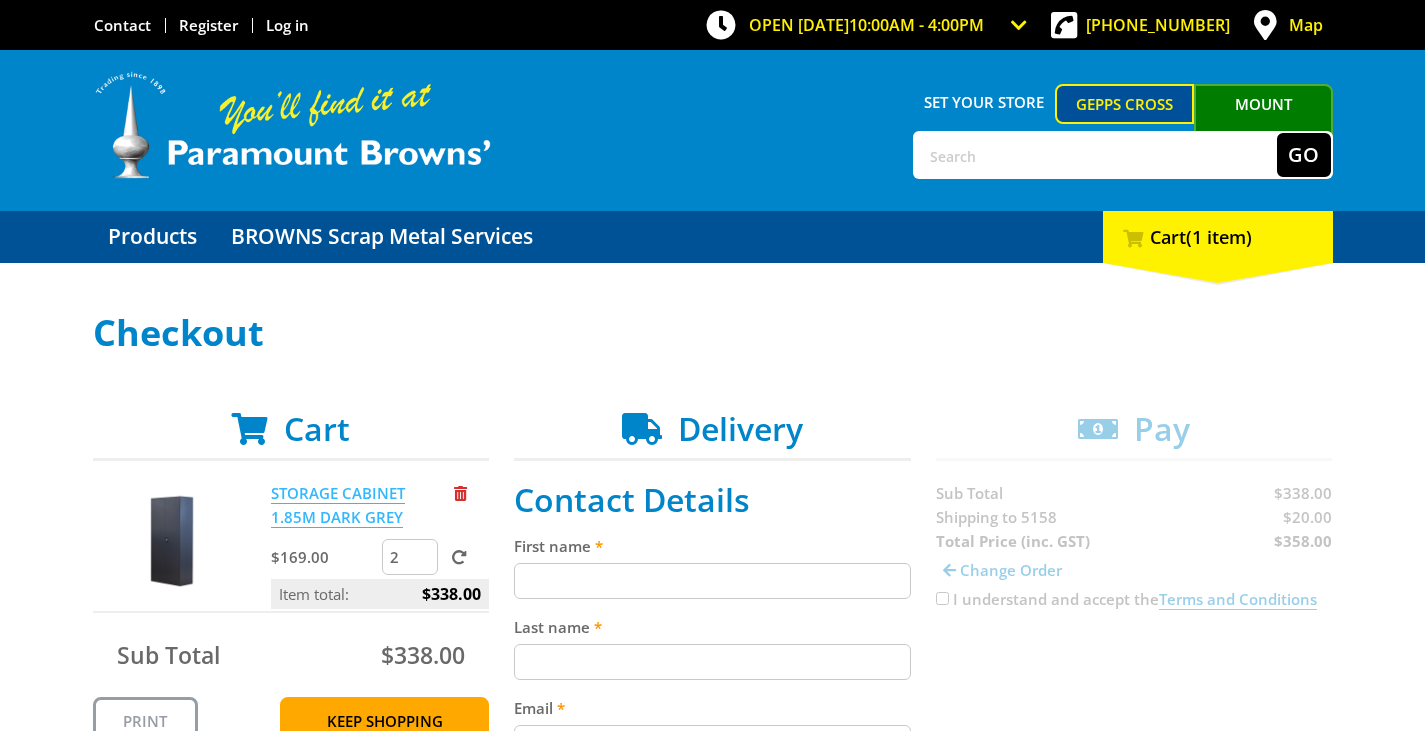 click on "STORAGE CABINET 1.85M DARK GREY" at bounding box center (338, 505) 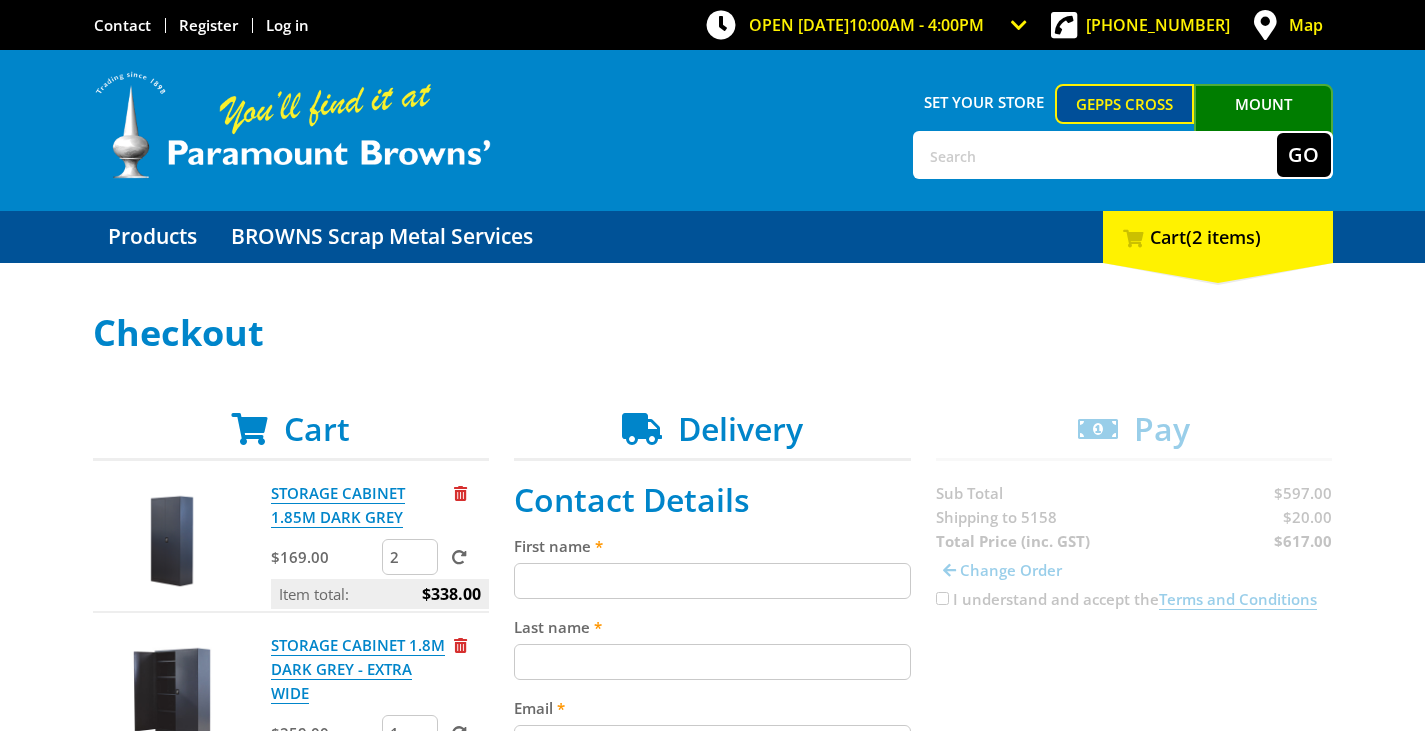 scroll, scrollTop: 0, scrollLeft: 0, axis: both 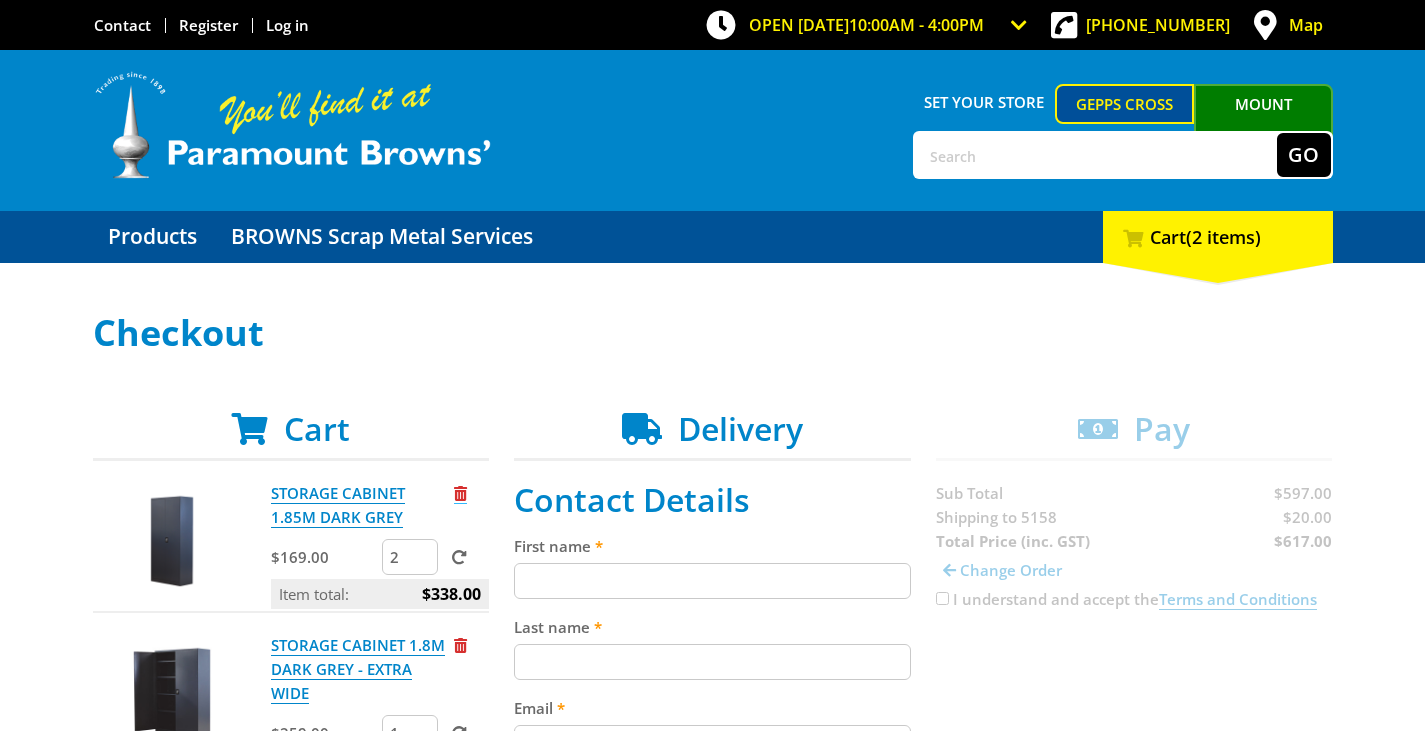 click at bounding box center (460, 493) 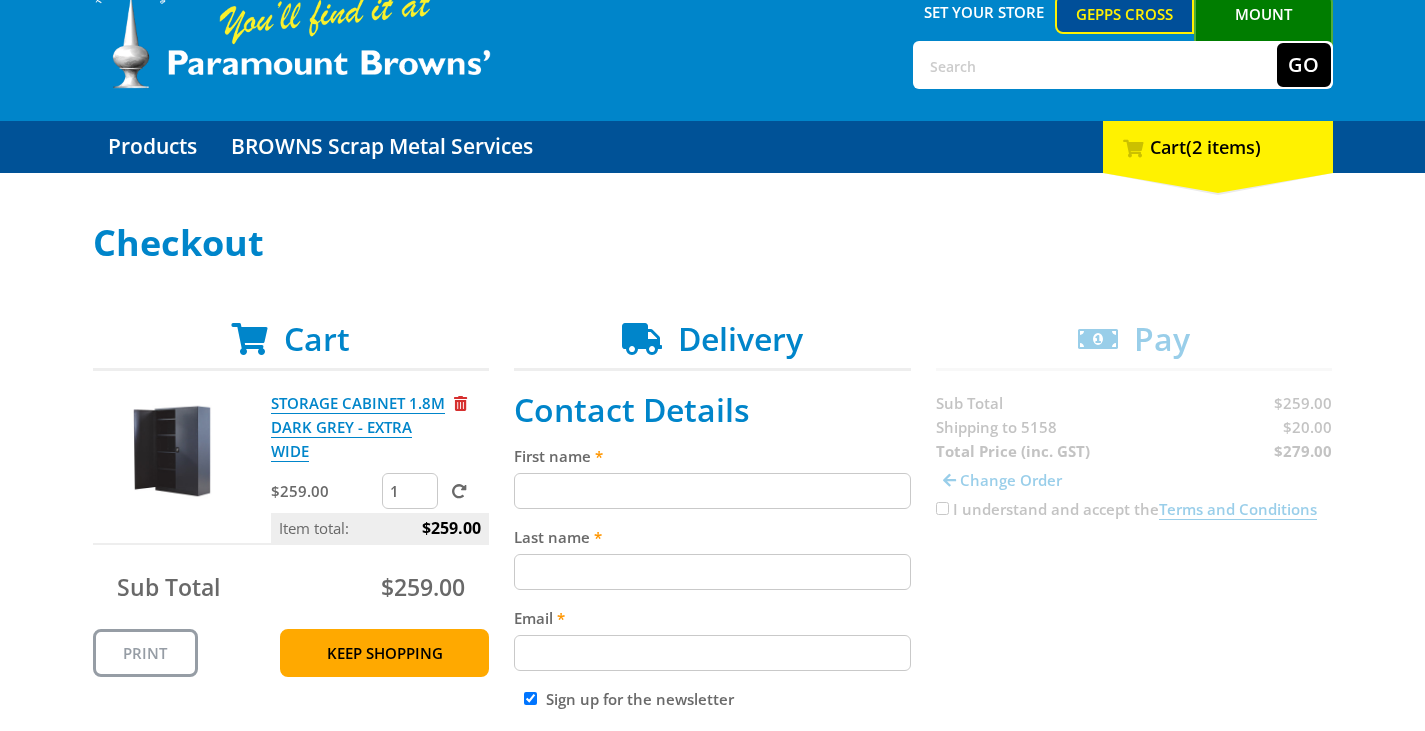 scroll, scrollTop: 200, scrollLeft: 0, axis: vertical 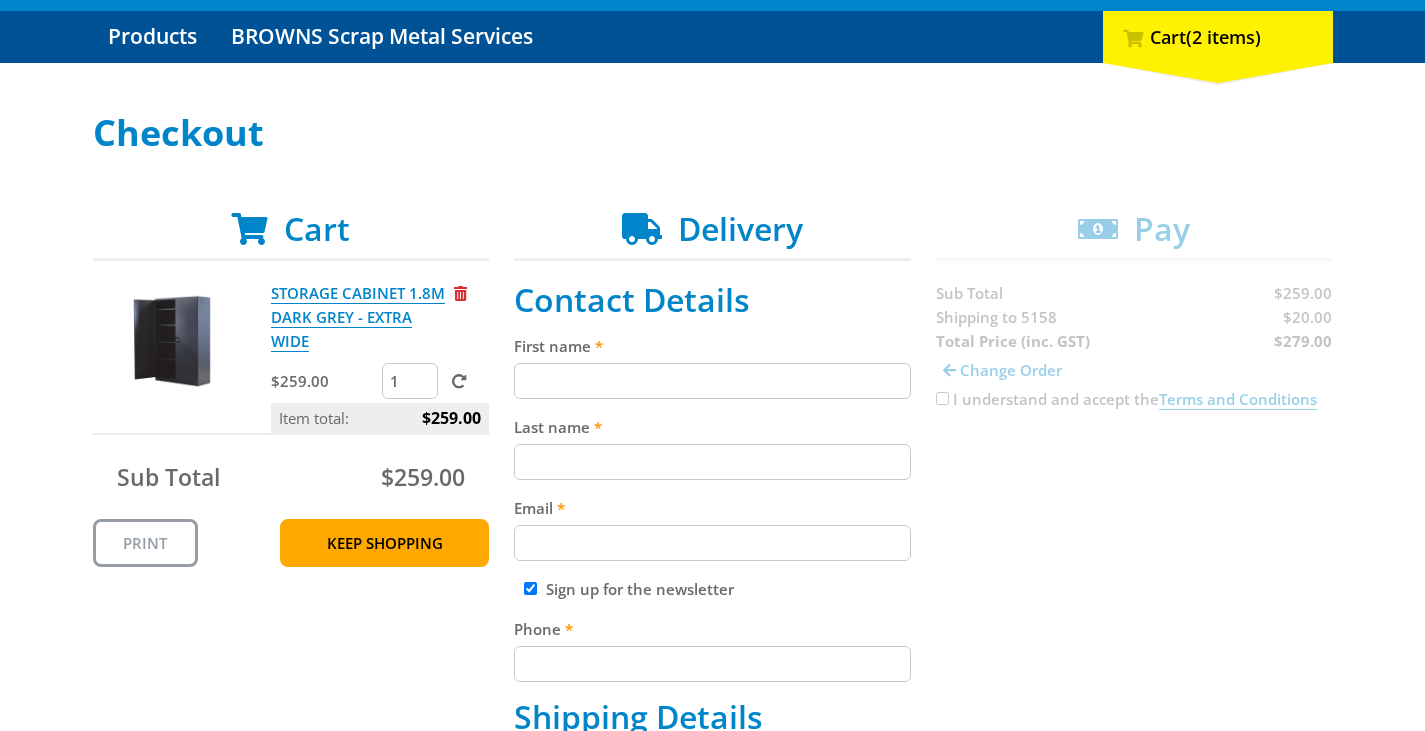 click on "First name" at bounding box center [712, 381] 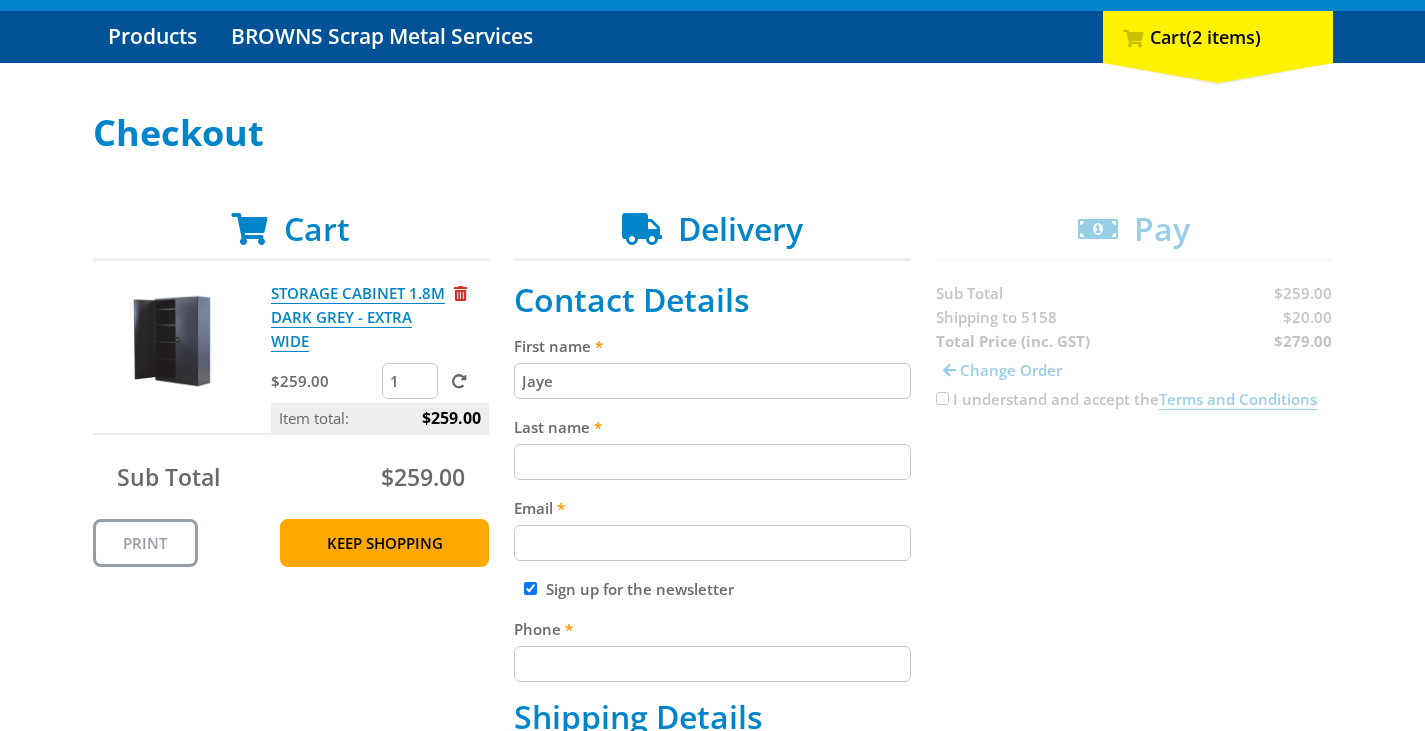 type on "[PERSON_NAME]" 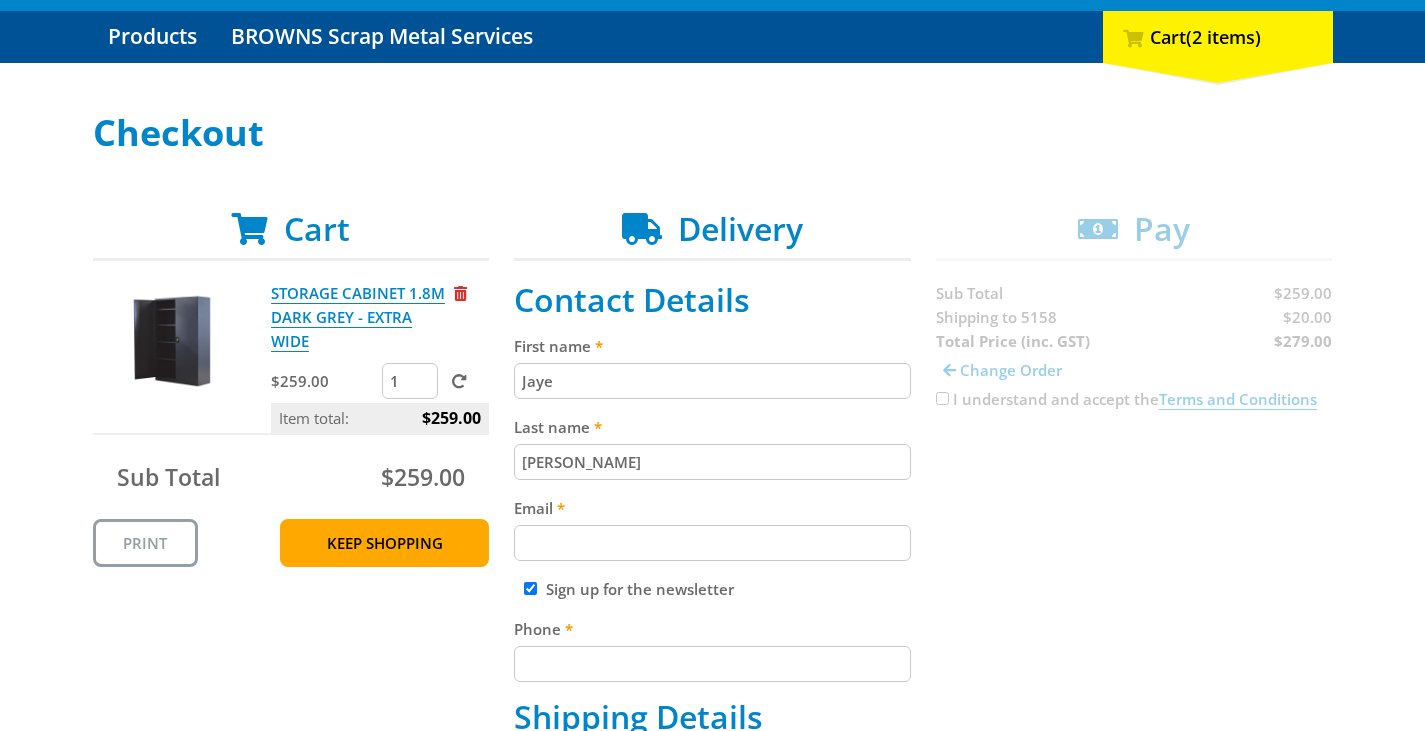 type on "[EMAIL_ADDRESS][DOMAIN_NAME]" 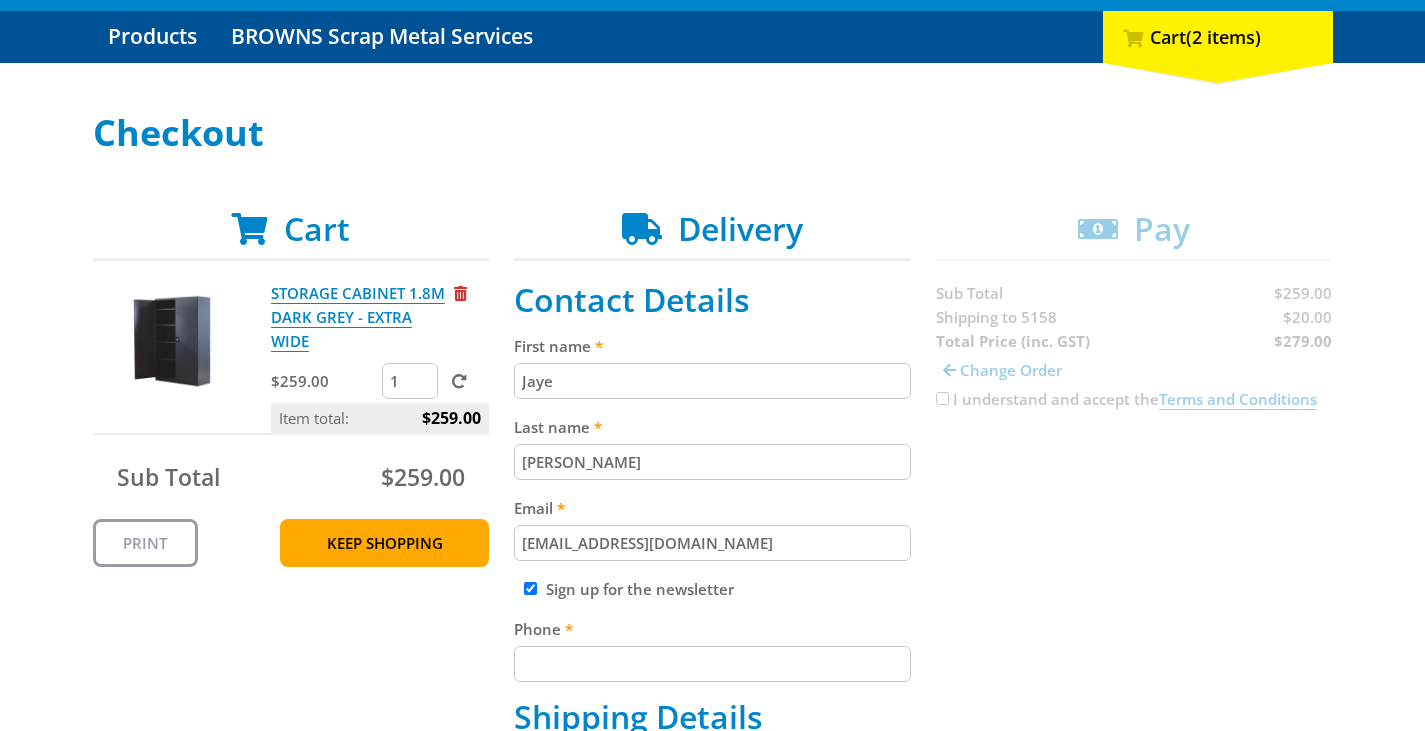 type on "0450373588" 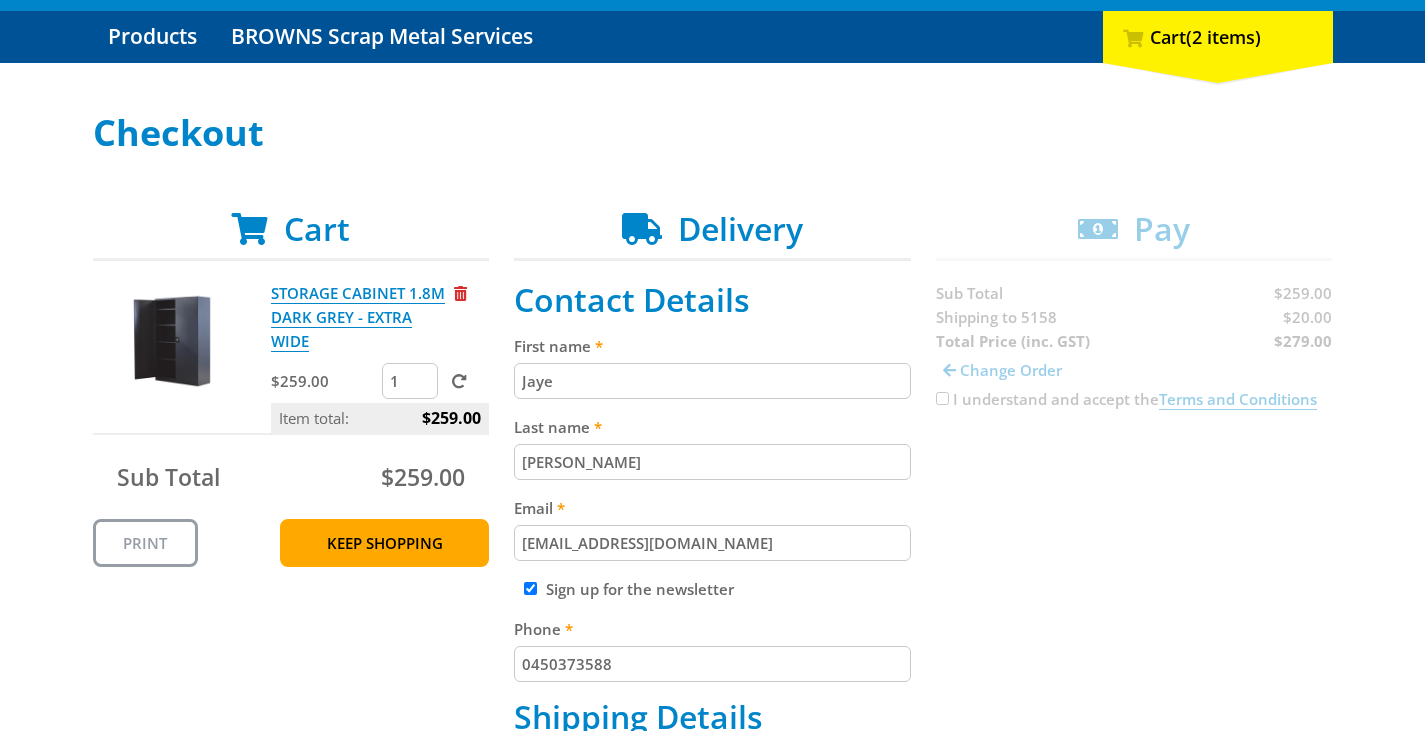 type on "8, Elmeade Drive, Elmeade Drive" 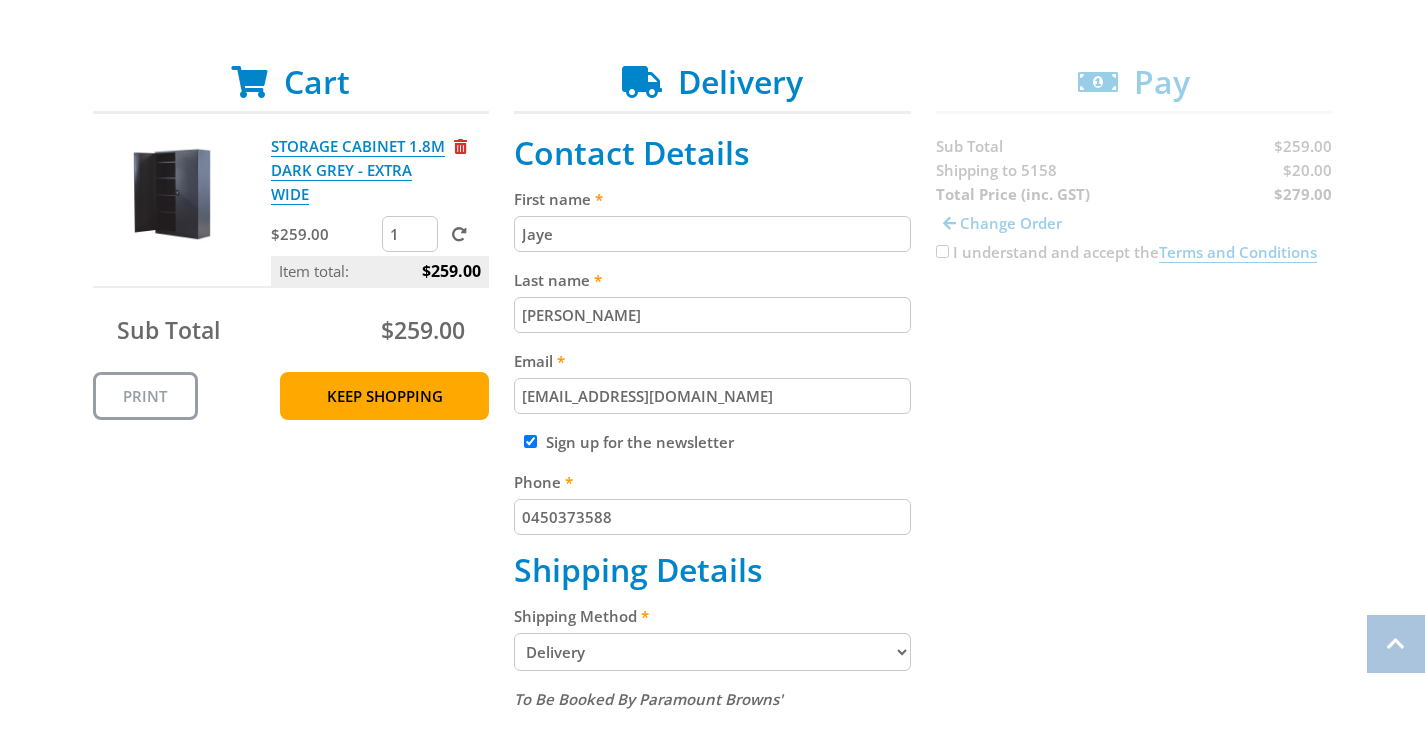 scroll, scrollTop: 400, scrollLeft: 0, axis: vertical 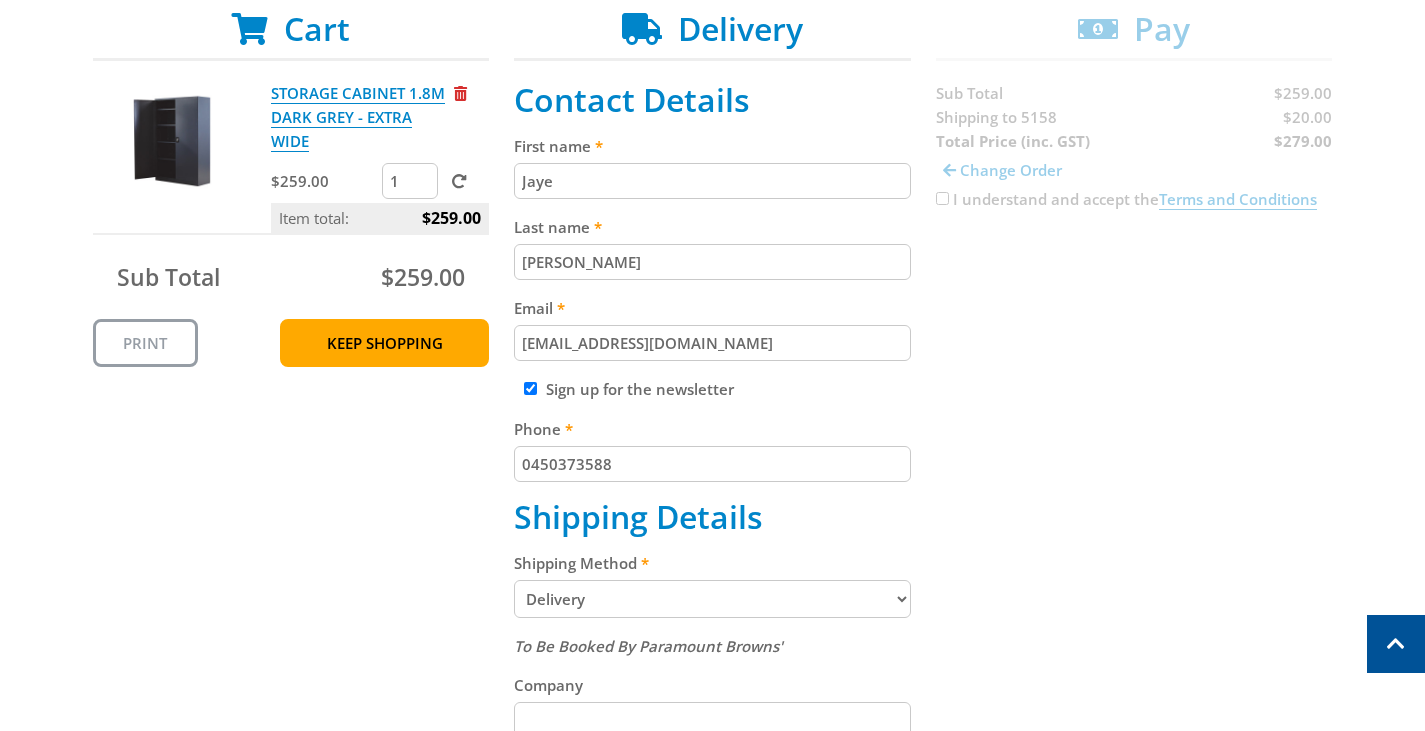 click on "Sign up for the newsletter" at bounding box center [530, 388] 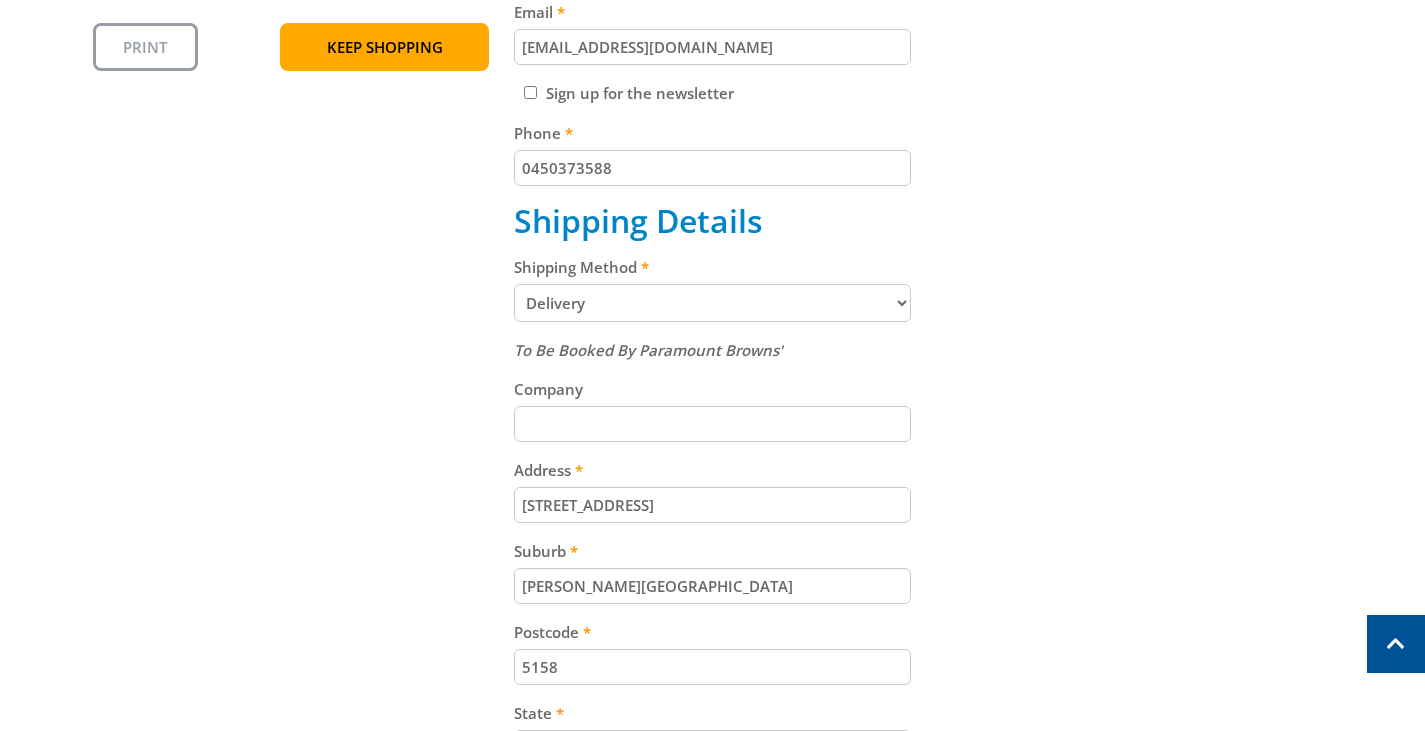 scroll, scrollTop: 700, scrollLeft: 0, axis: vertical 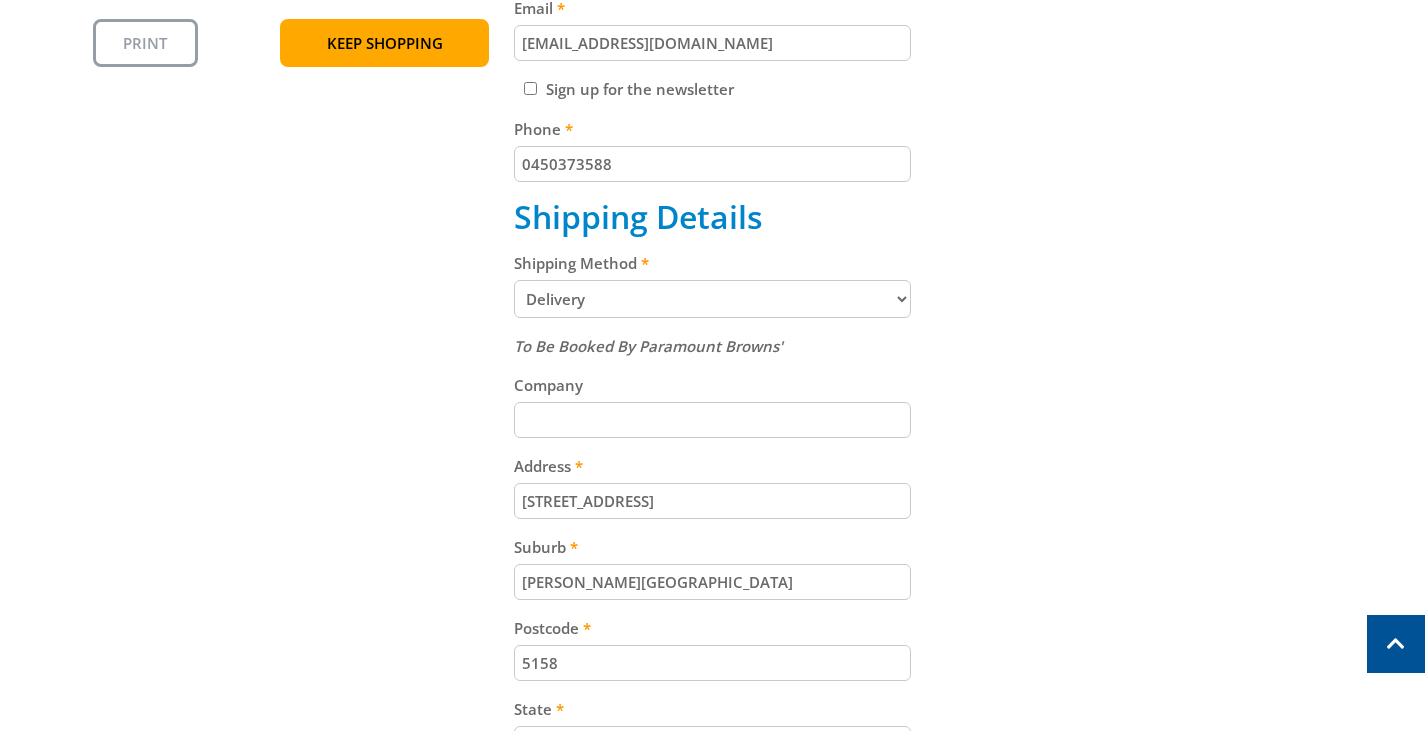 click on "Pickup from Gepps Cross
Delivery" at bounding box center [712, 299] 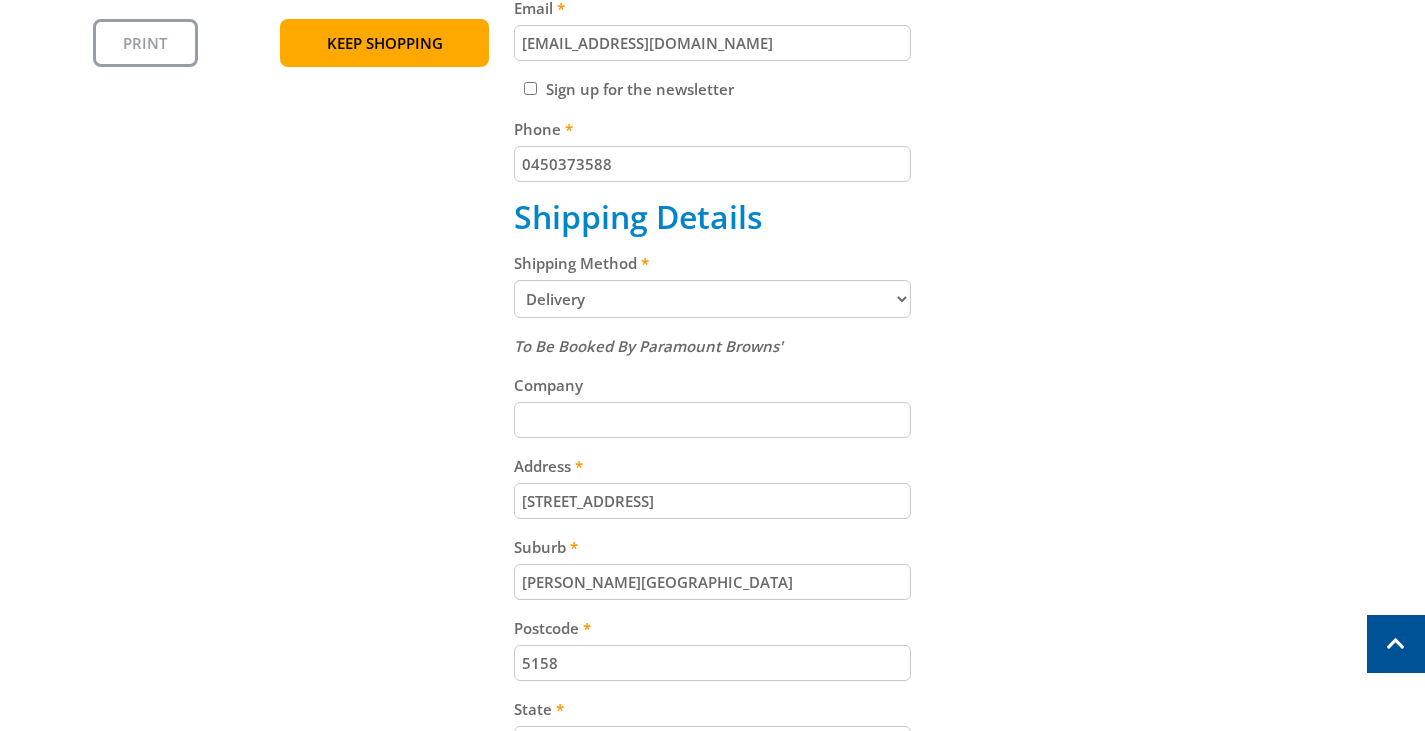 drag, startPoint x: 785, startPoint y: 500, endPoint x: 651, endPoint y: 505, distance: 134.09325 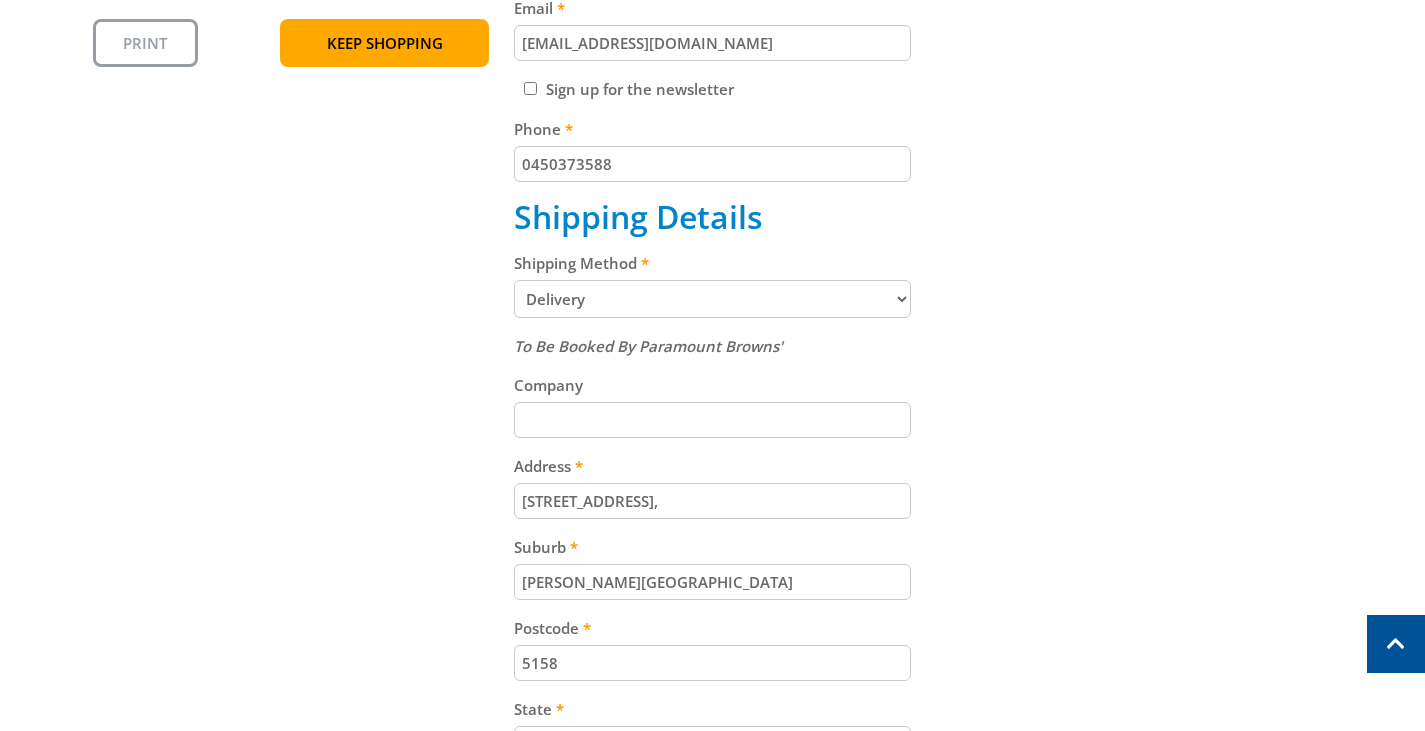 type on "[STREET_ADDRESS]," 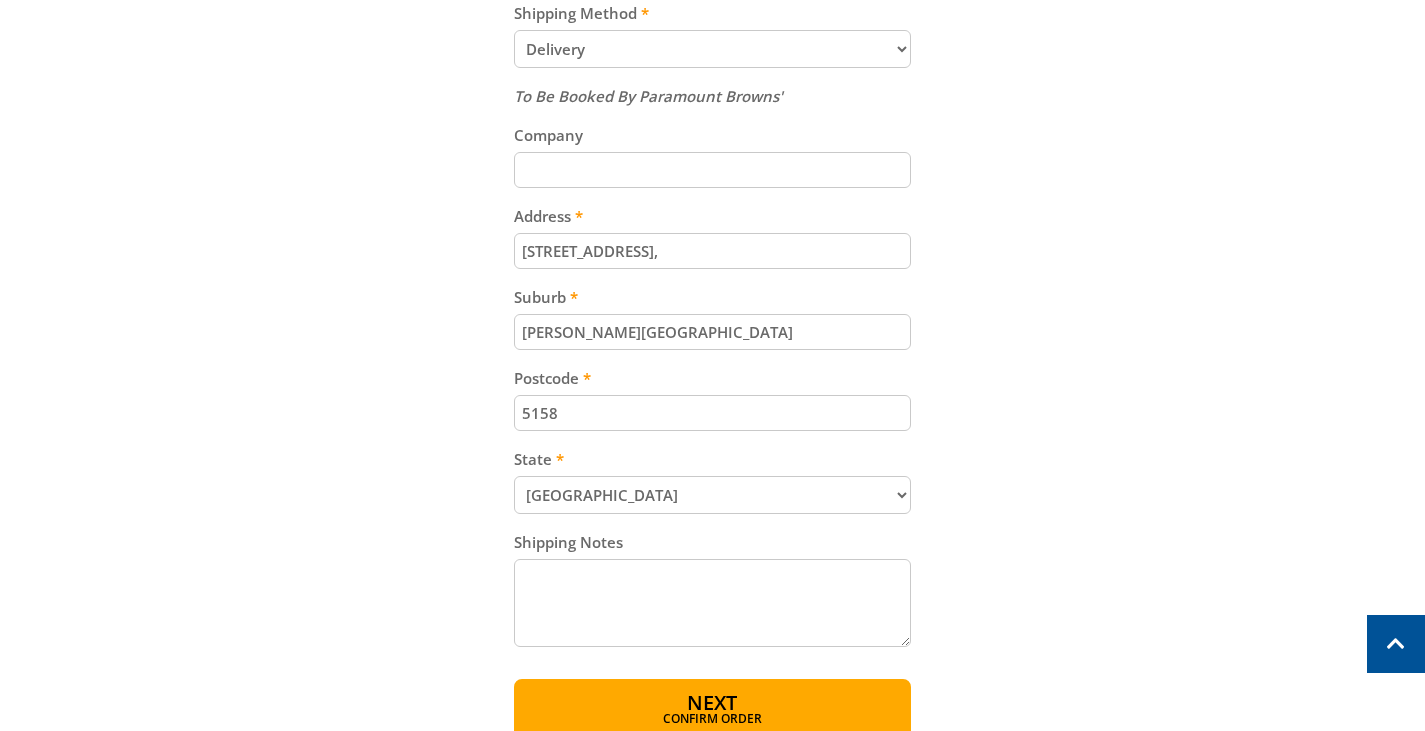 scroll, scrollTop: 1100, scrollLeft: 0, axis: vertical 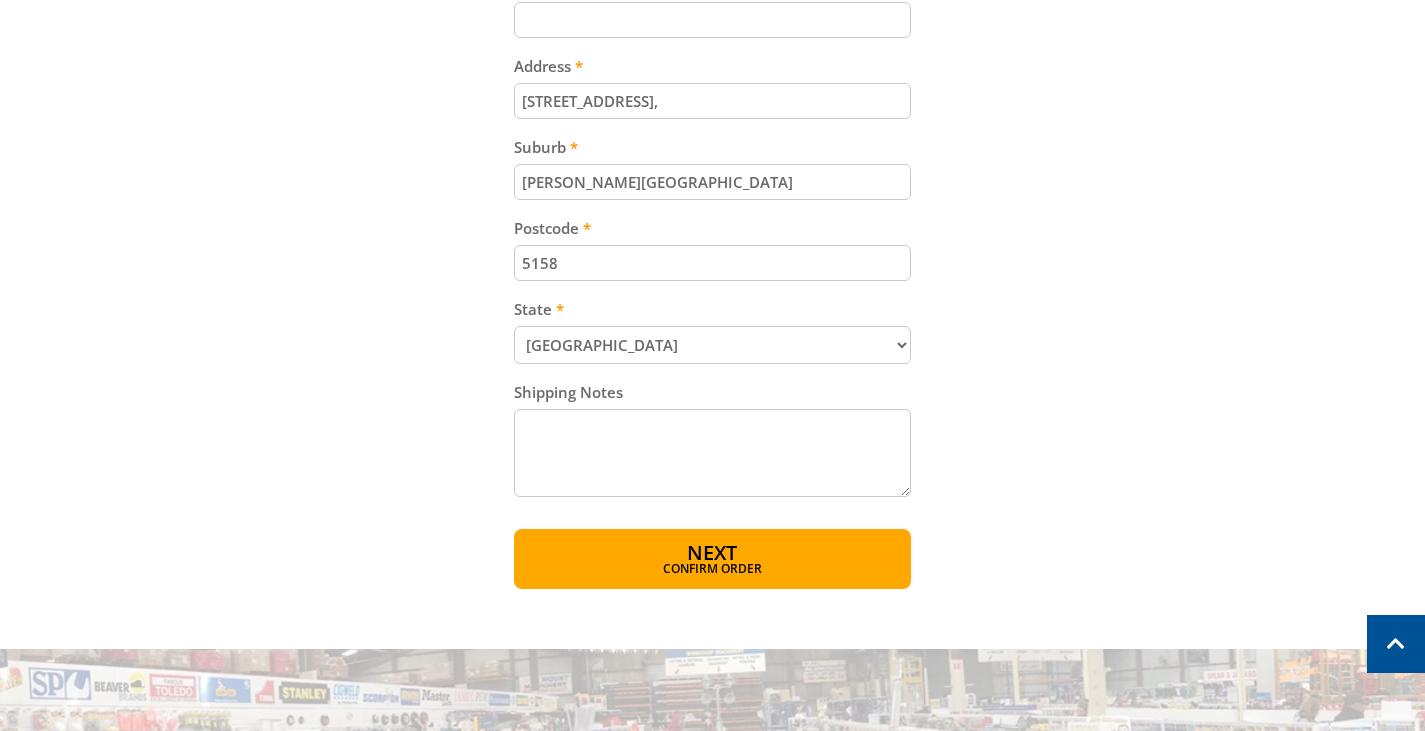 click on "Shipping Notes" at bounding box center (712, 453) 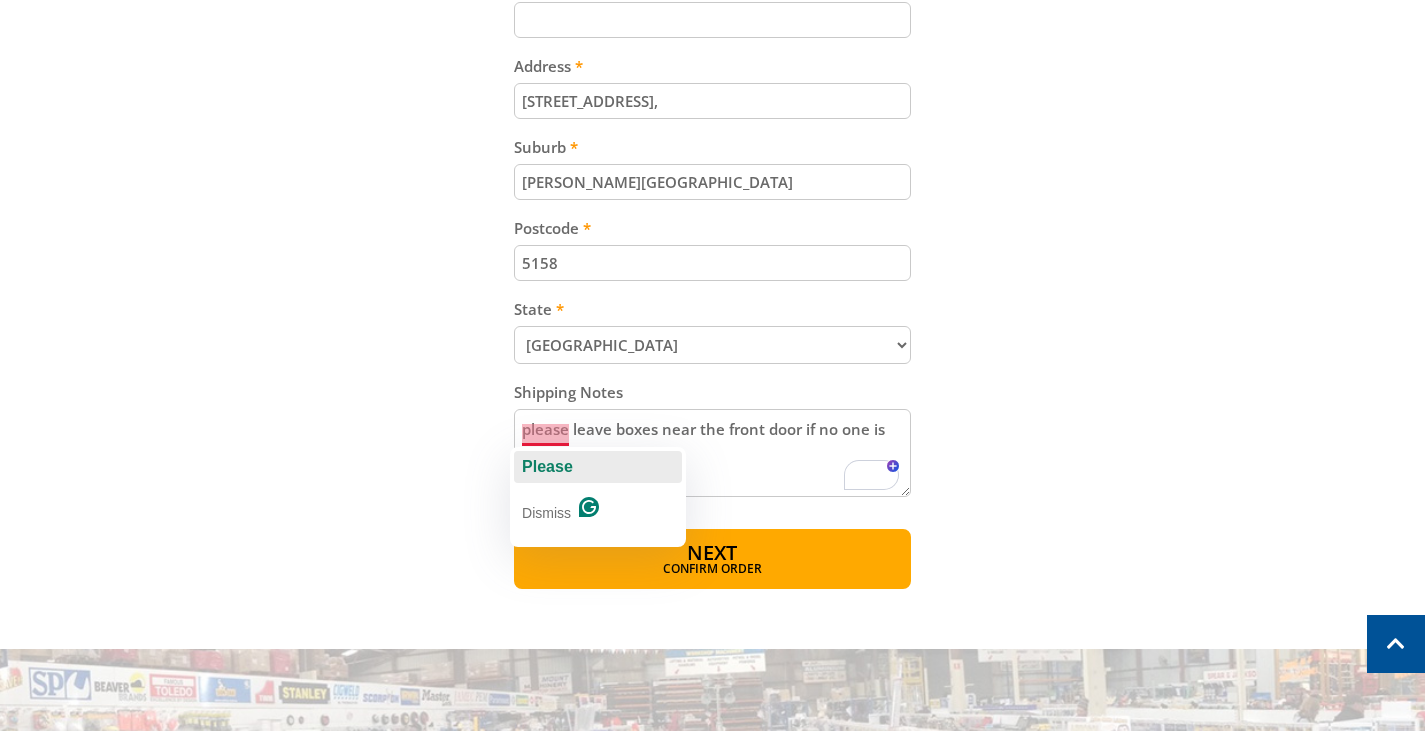 click on "Please" 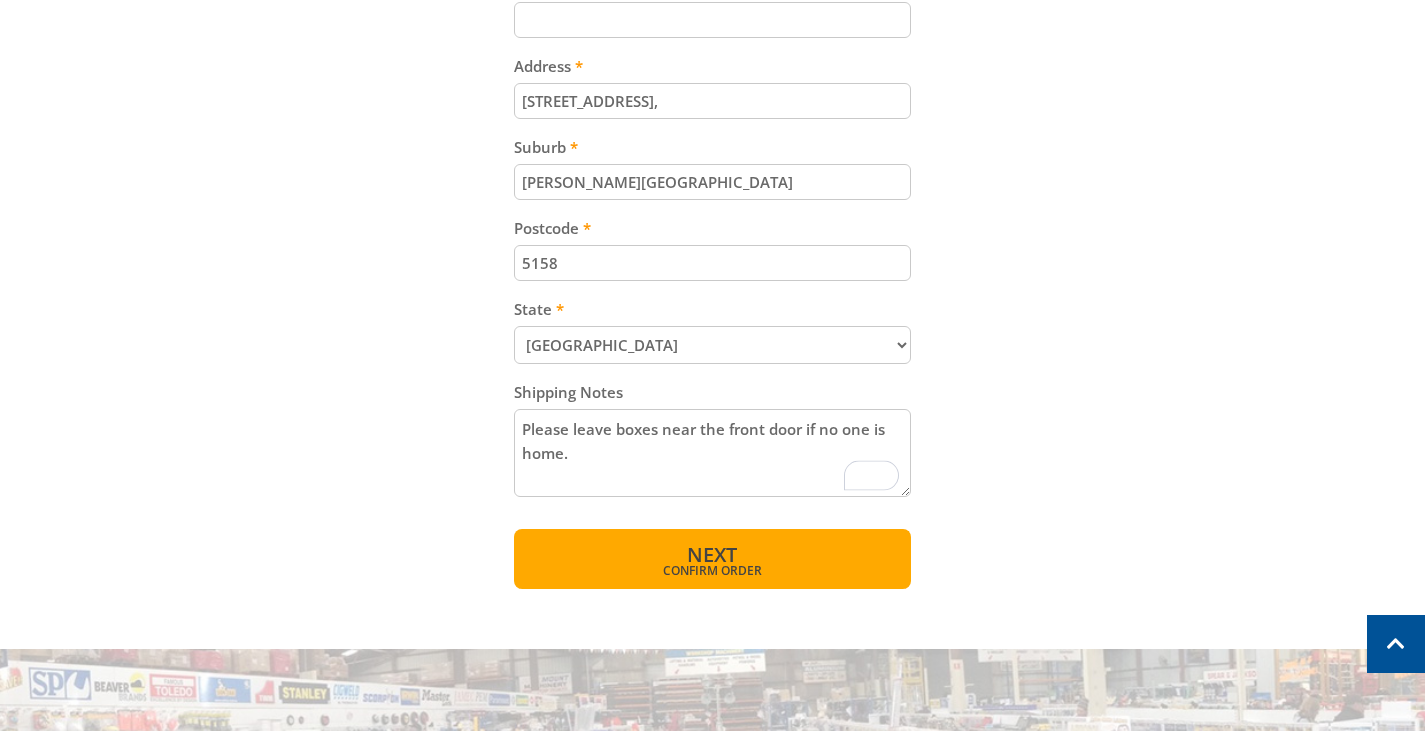 type on "Please leave boxes near the front door if no one is home." 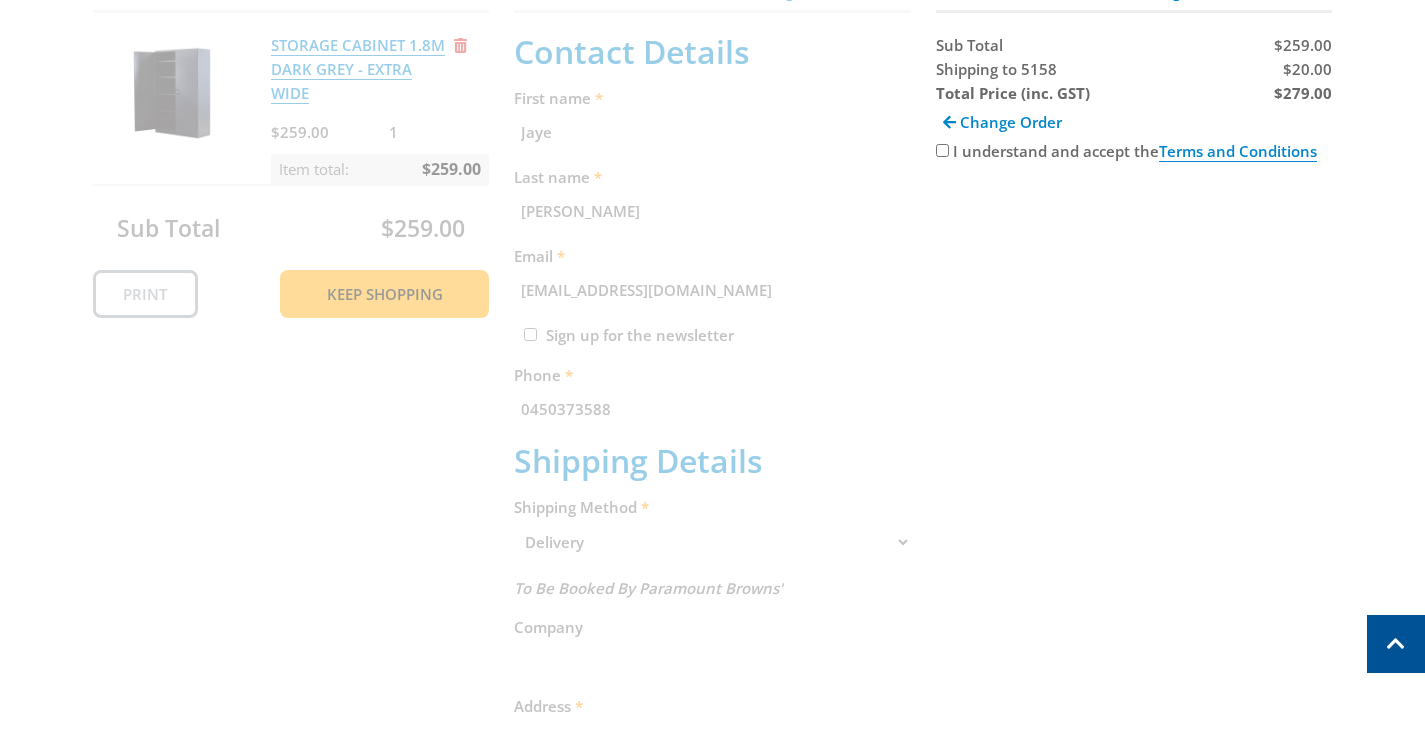 scroll, scrollTop: 410, scrollLeft: 0, axis: vertical 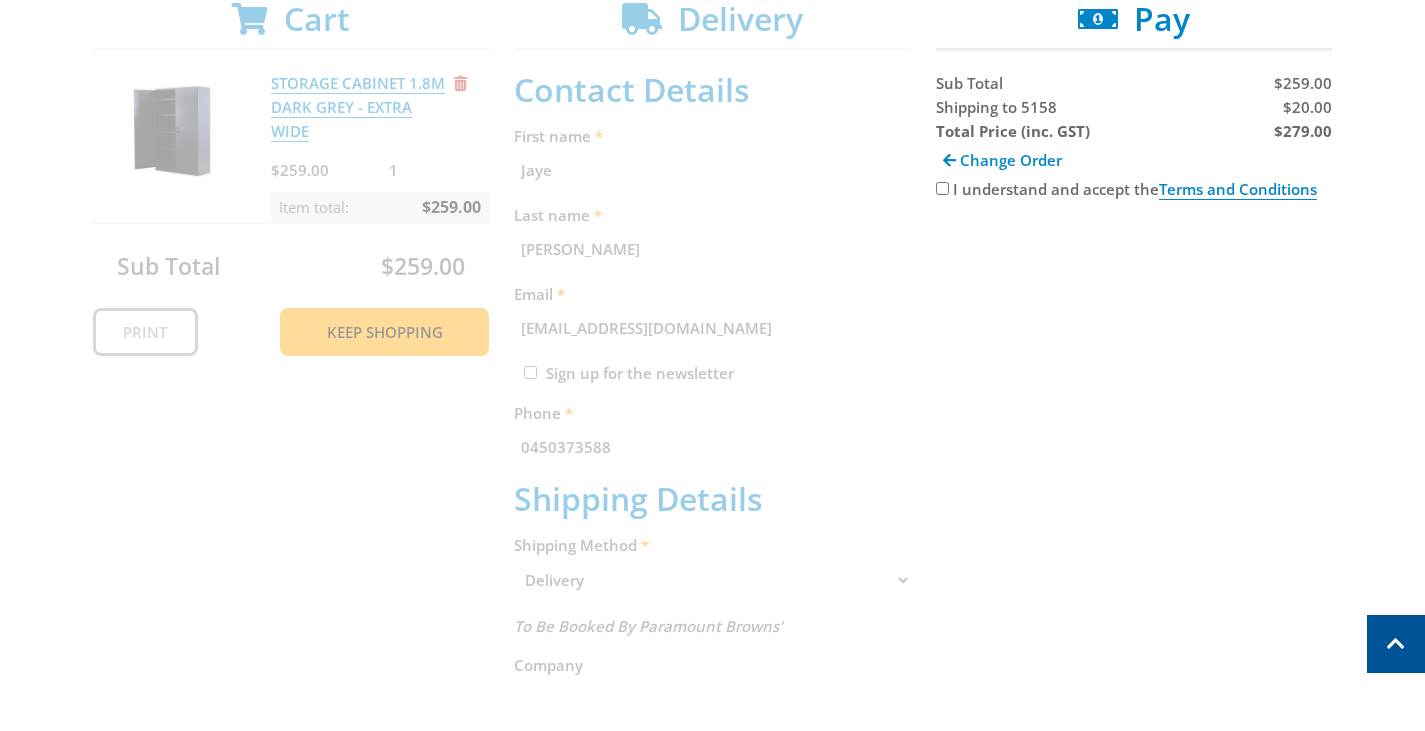 click on "I understand and accept the  Terms and Conditions" at bounding box center (942, 188) 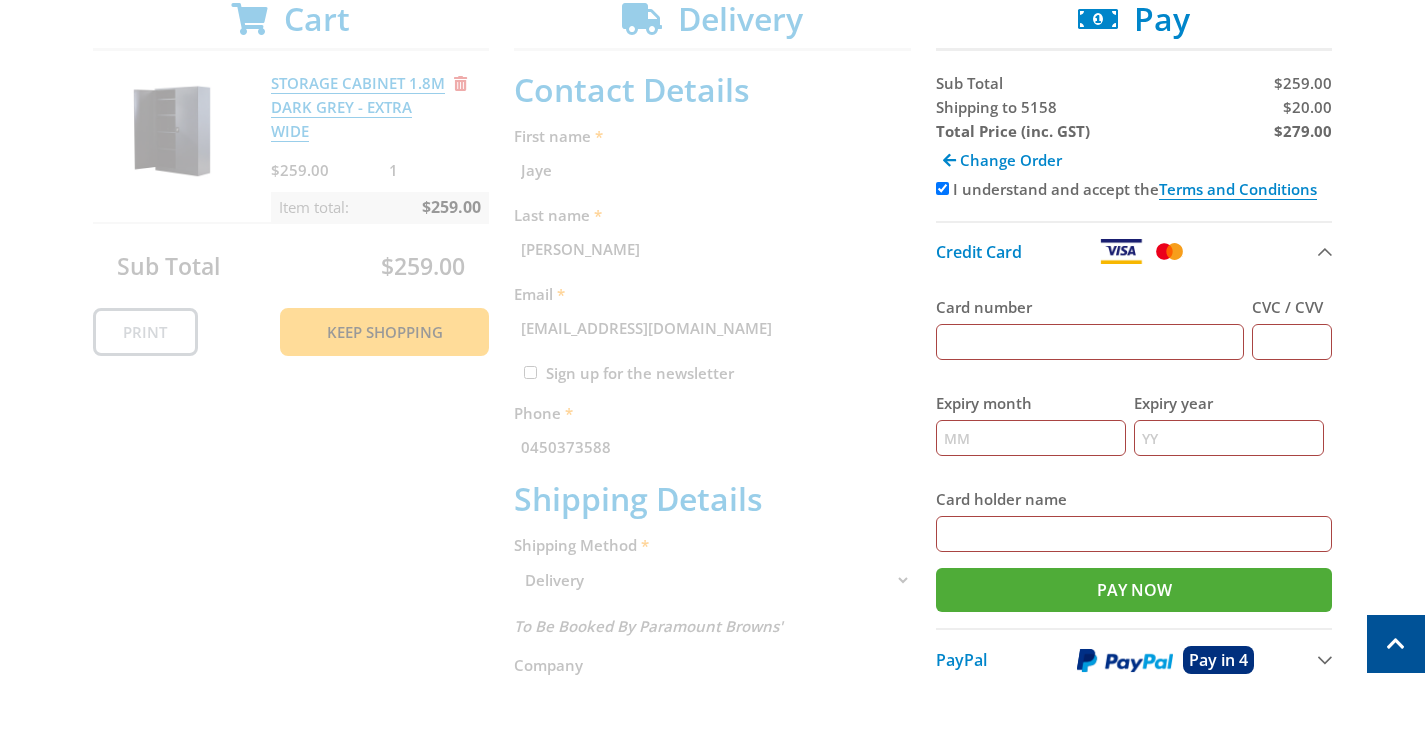 click on "Card number" at bounding box center (1090, 342) 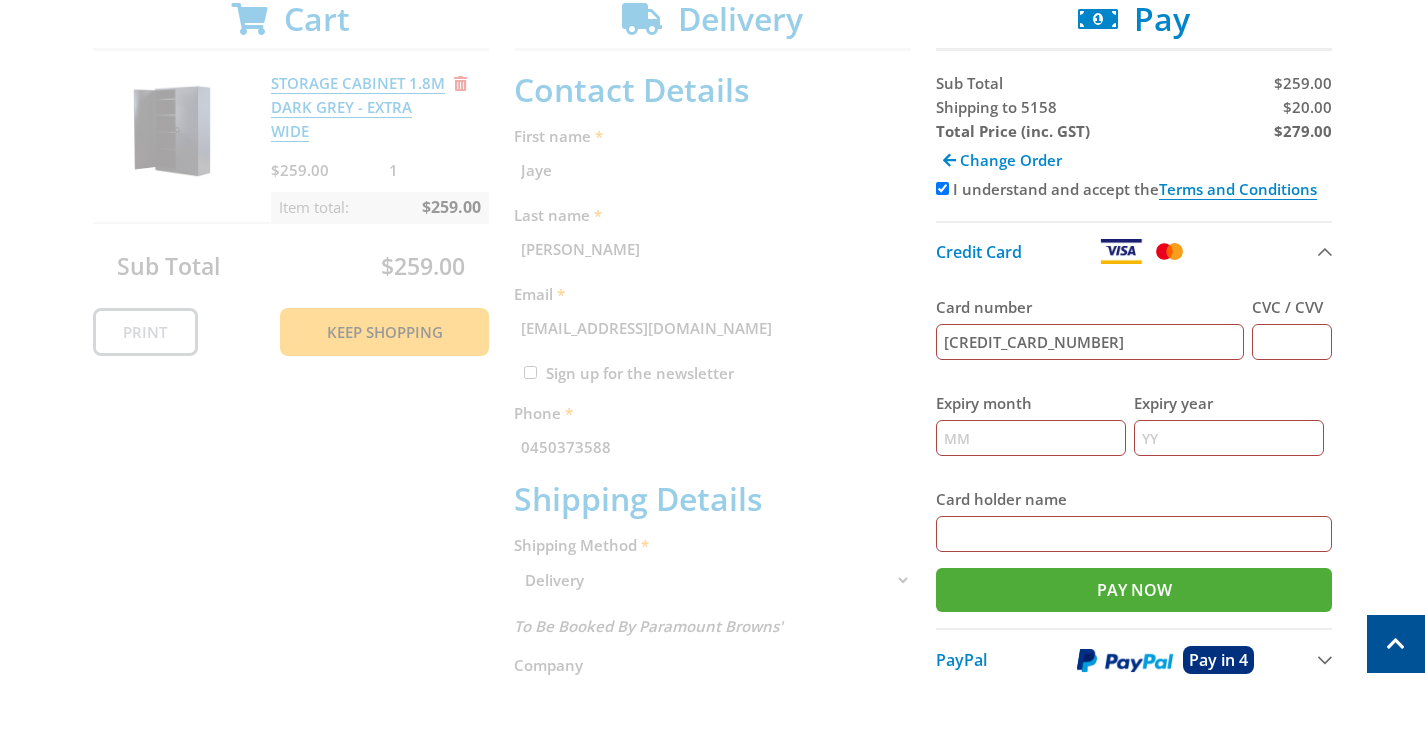 type on "430" 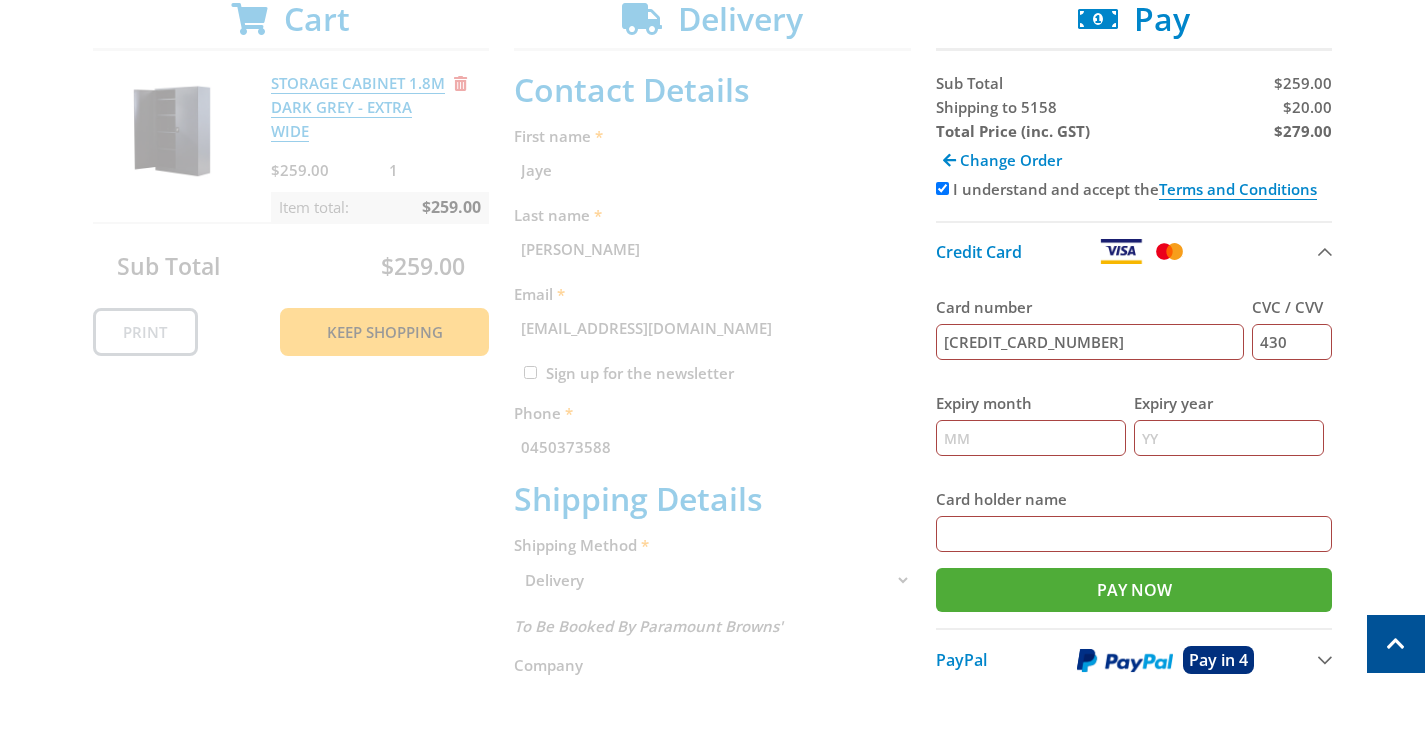 type on "06" 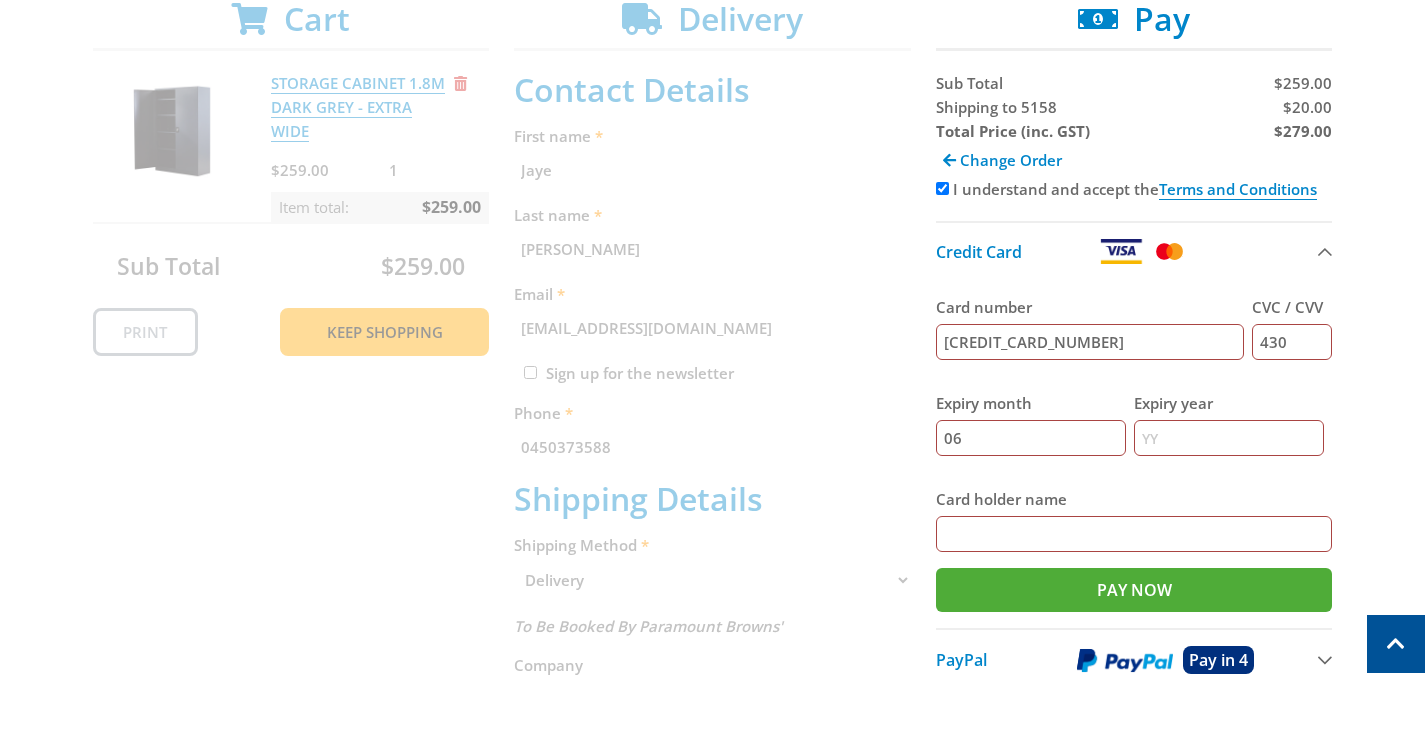 type on "2027" 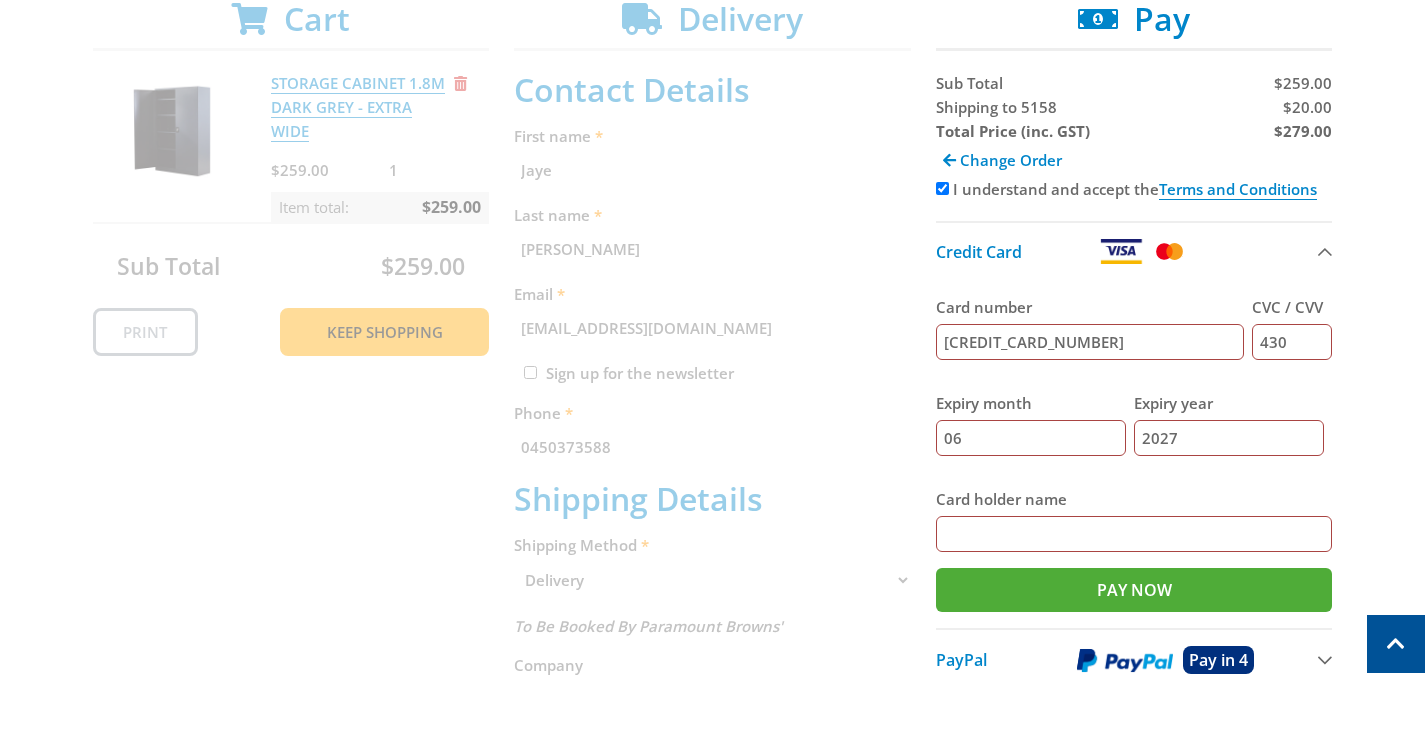 click on "Card holder name" at bounding box center [1134, 534] 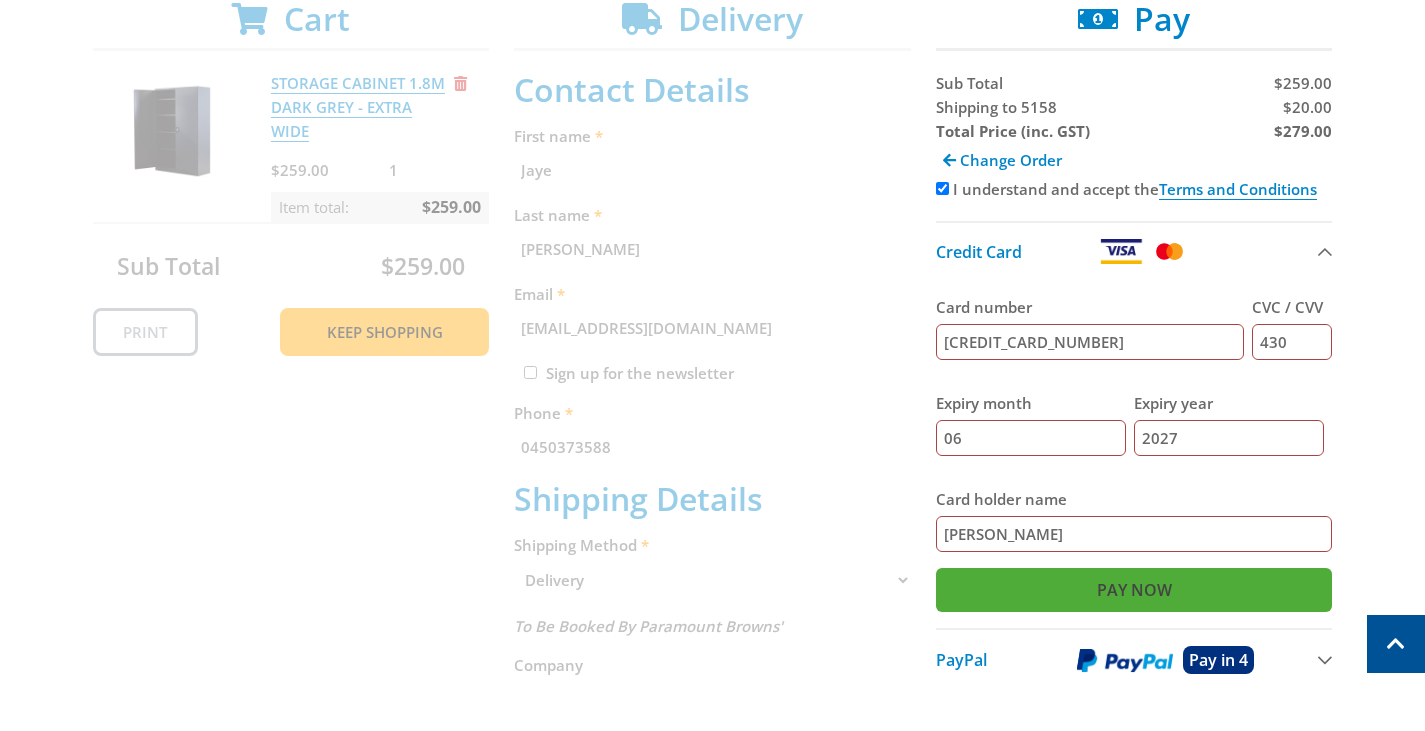 type on "Ji Hee Yoon" 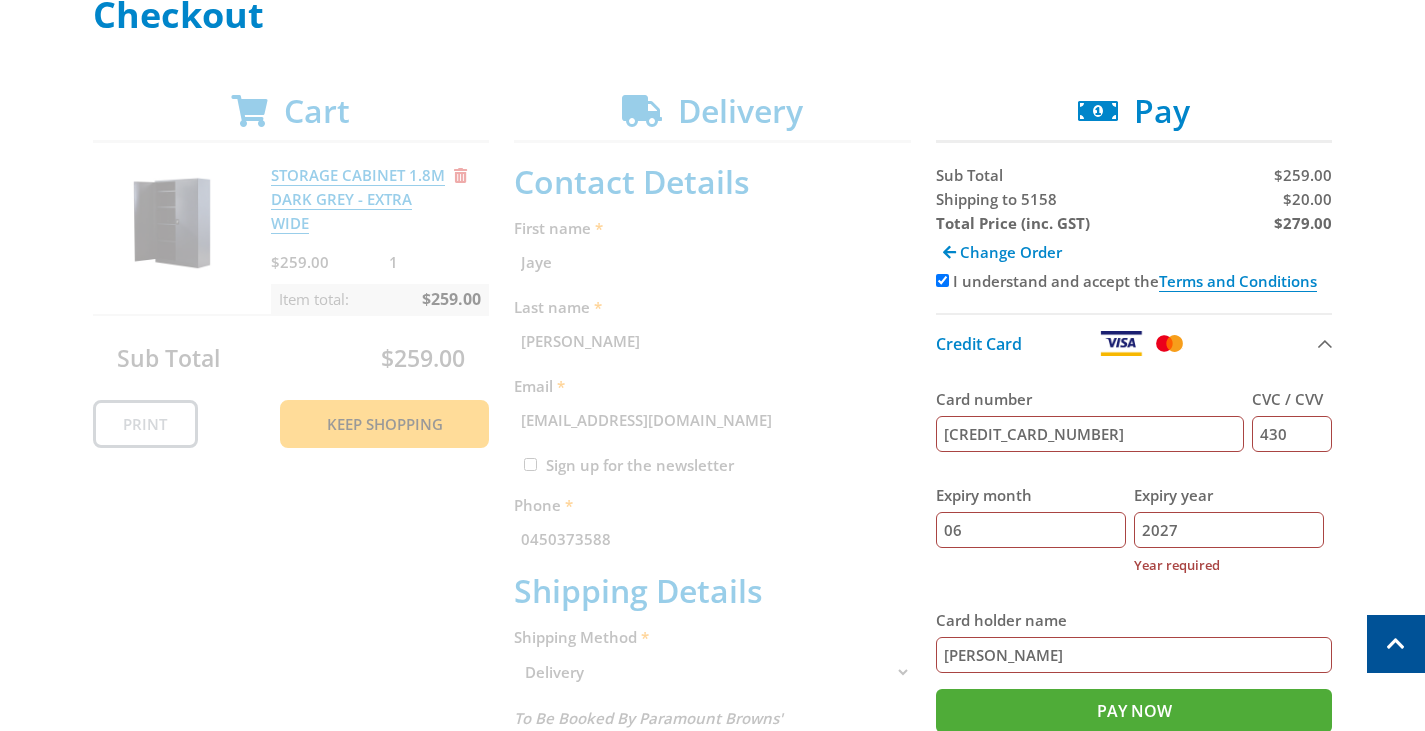 scroll, scrollTop: 310, scrollLeft: 0, axis: vertical 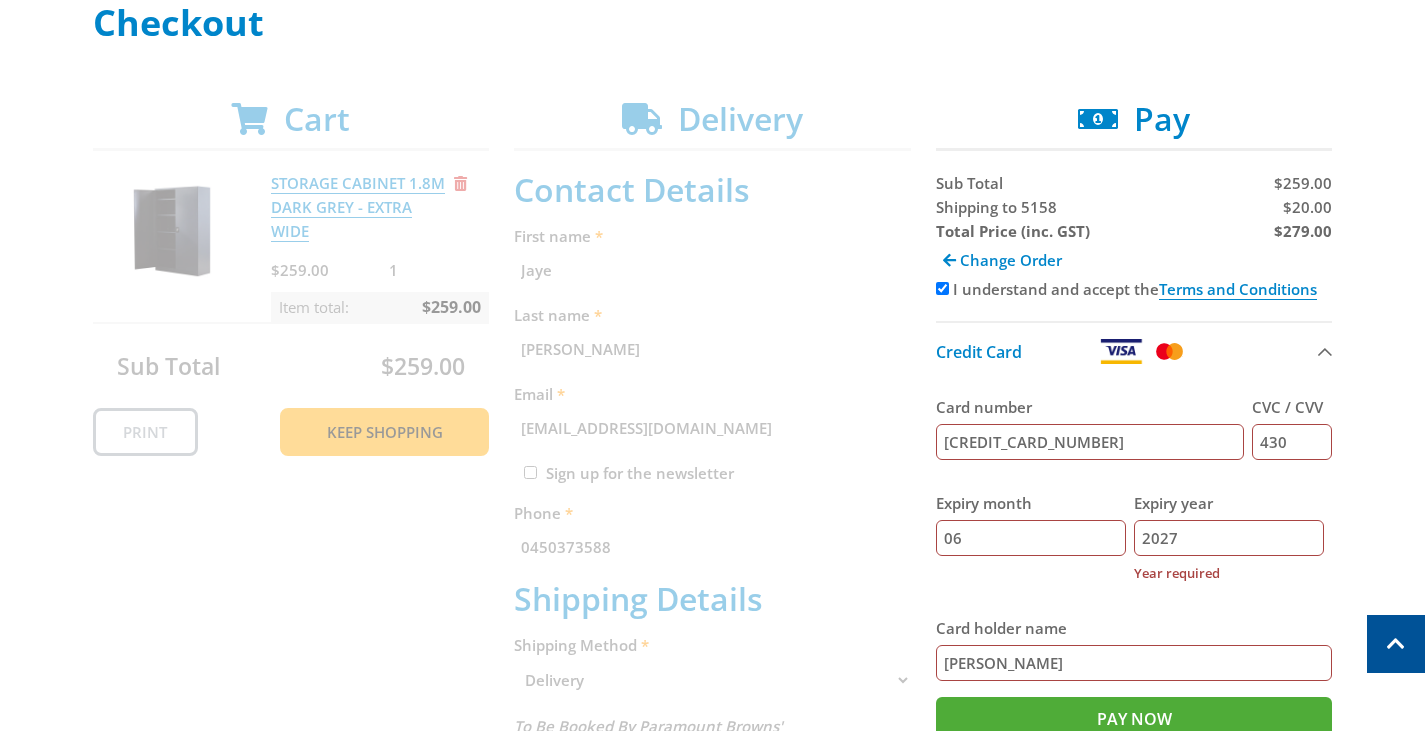 click on "2027" at bounding box center [1229, 538] 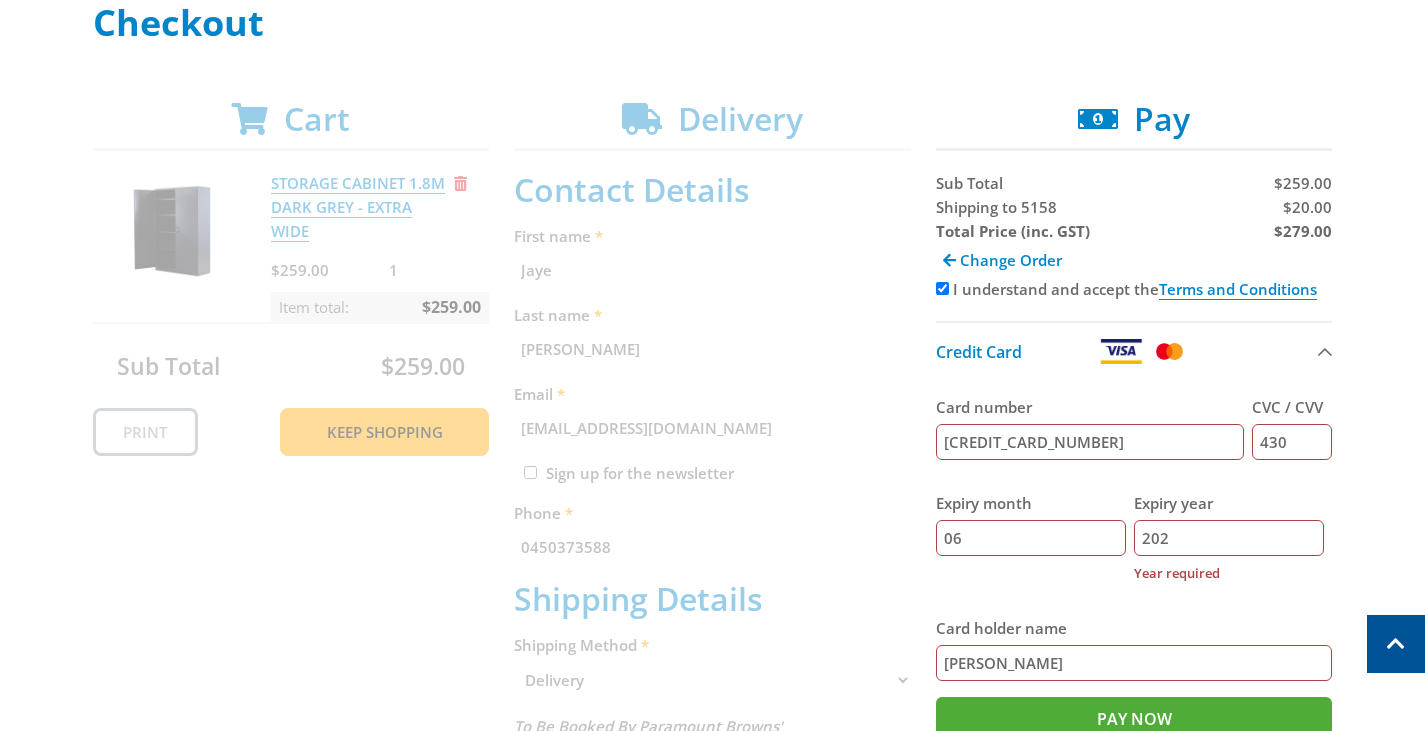 type on "2027" 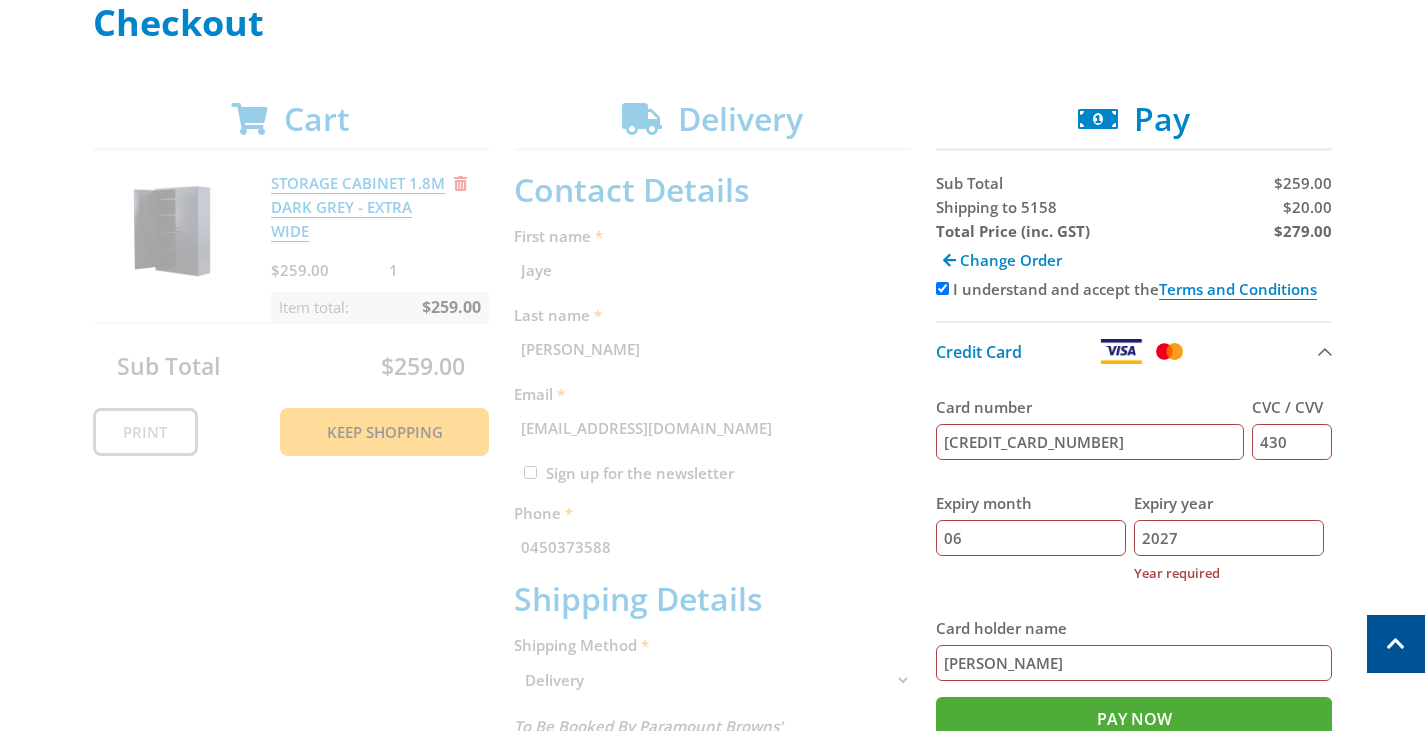 click on "Card number
5481717005218744
CVC / CVV
430
Expiry month
06
Expiry year
2027 Year required
Card holder name
Ji Hee Yoon" at bounding box center [1134, 538] 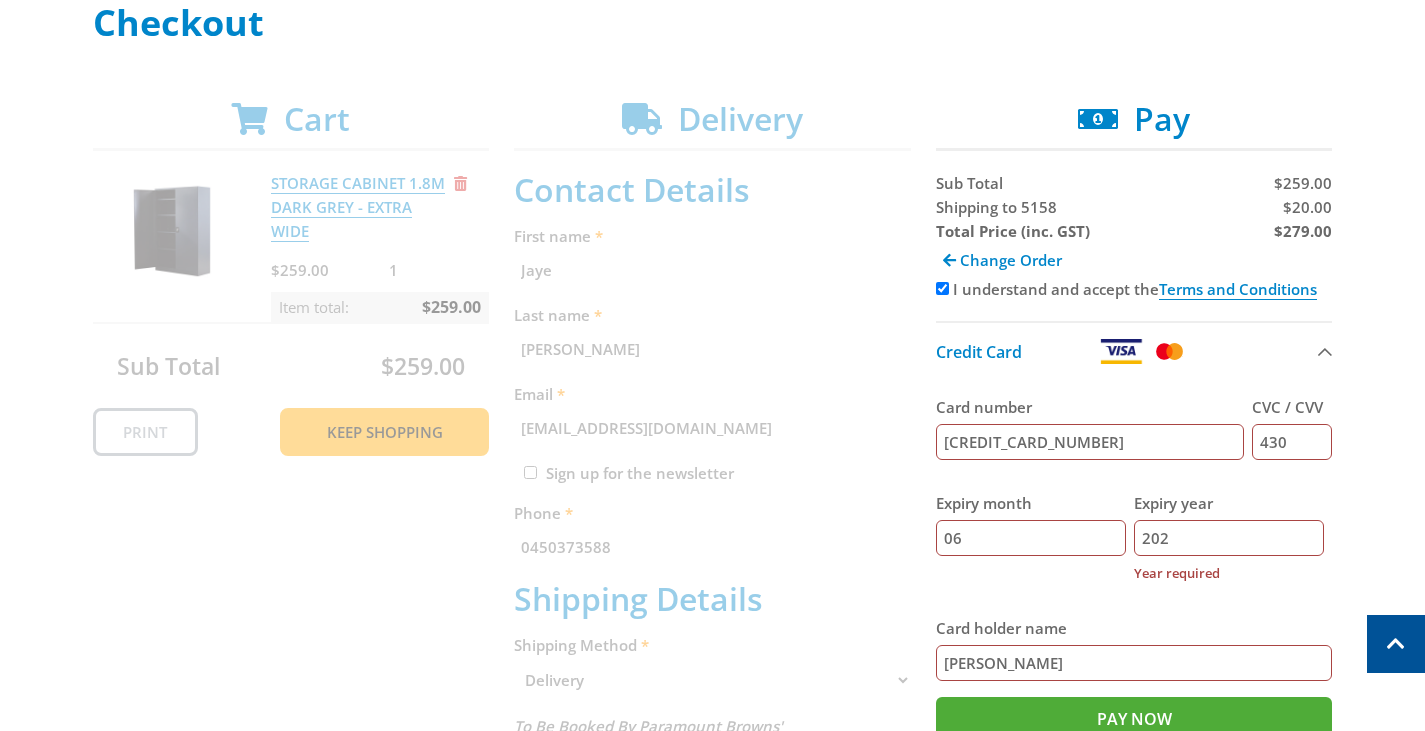 type on "2027" 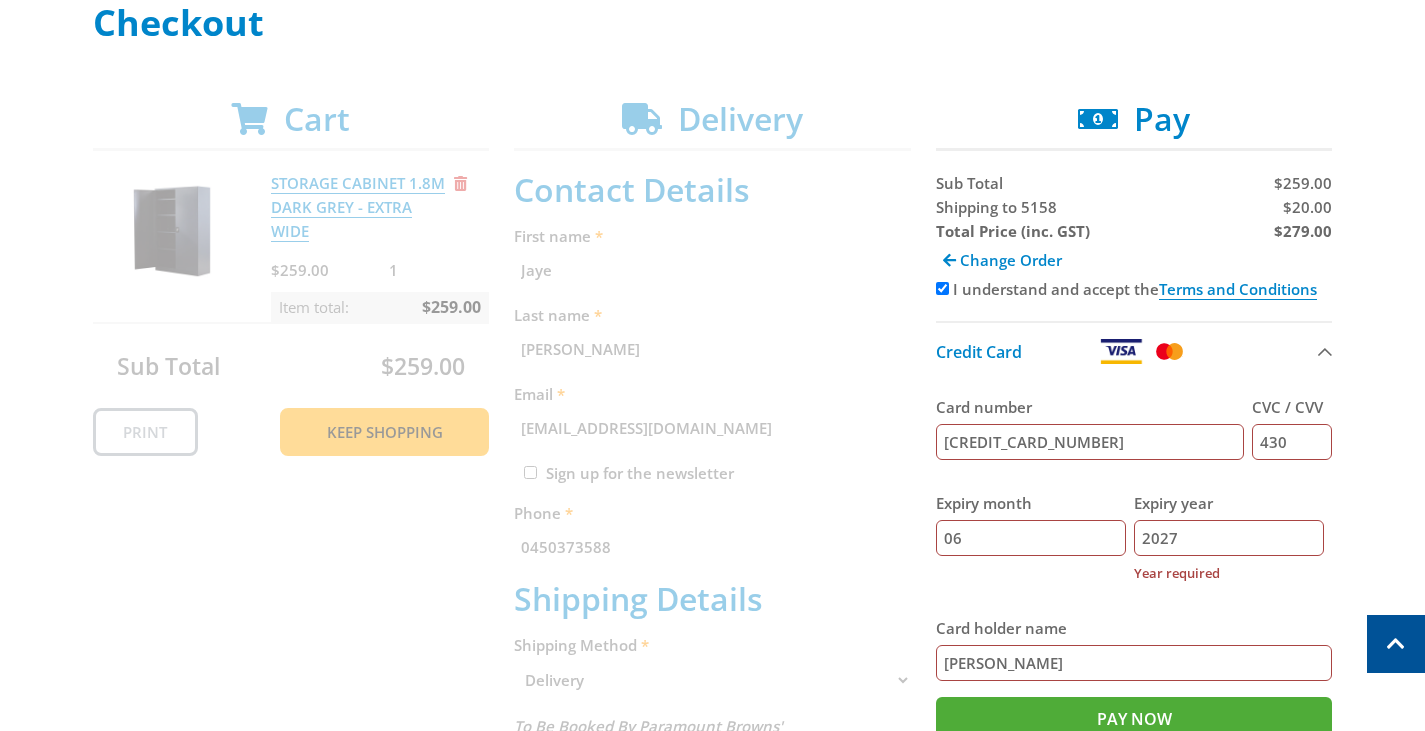 click on "Card number
5481717005218744
CVC / CVV
430
Expiry month
06
Expiry year
2027 Year required
Card holder name
Ji Hee Yoon" at bounding box center (1134, 538) 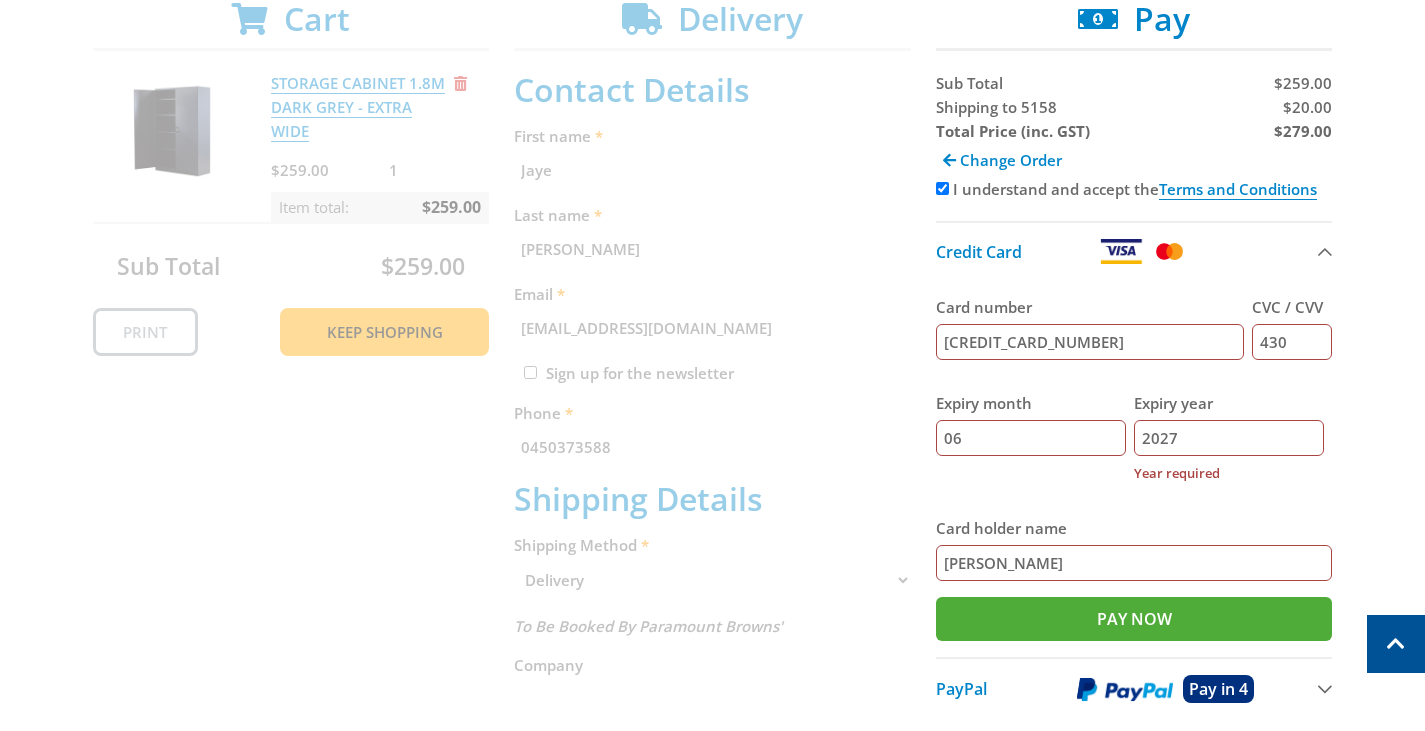 scroll, scrollTop: 410, scrollLeft: 0, axis: vertical 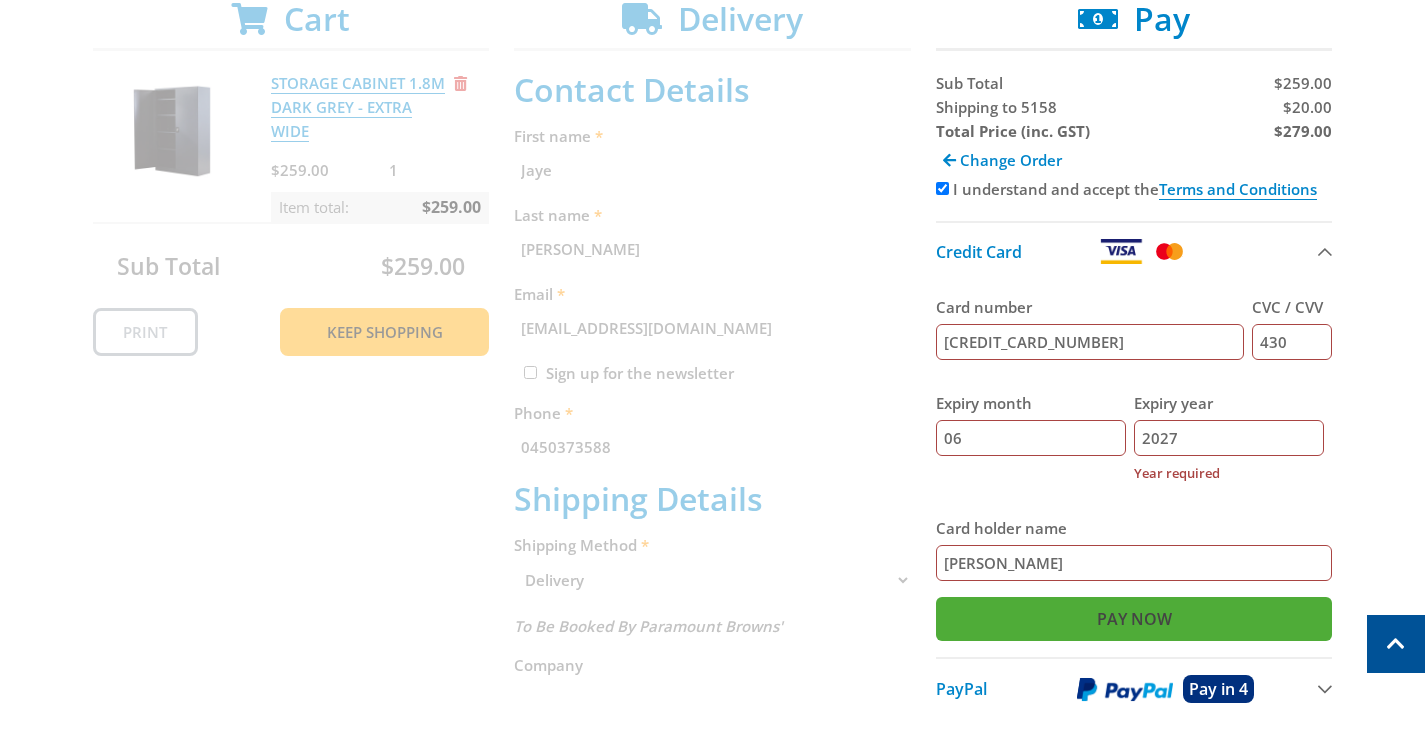 click on "Pay Now" at bounding box center [1134, 619] 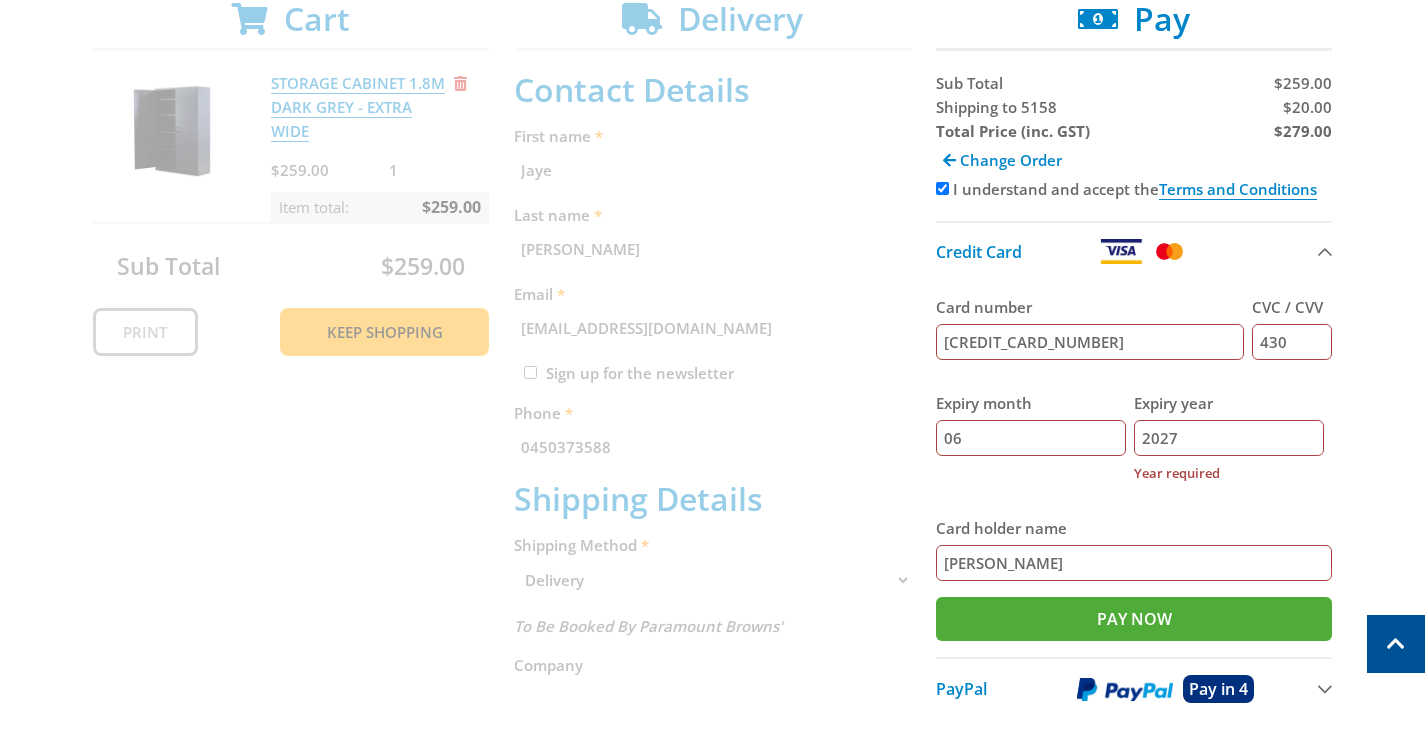 click on "06" at bounding box center (1031, 438) 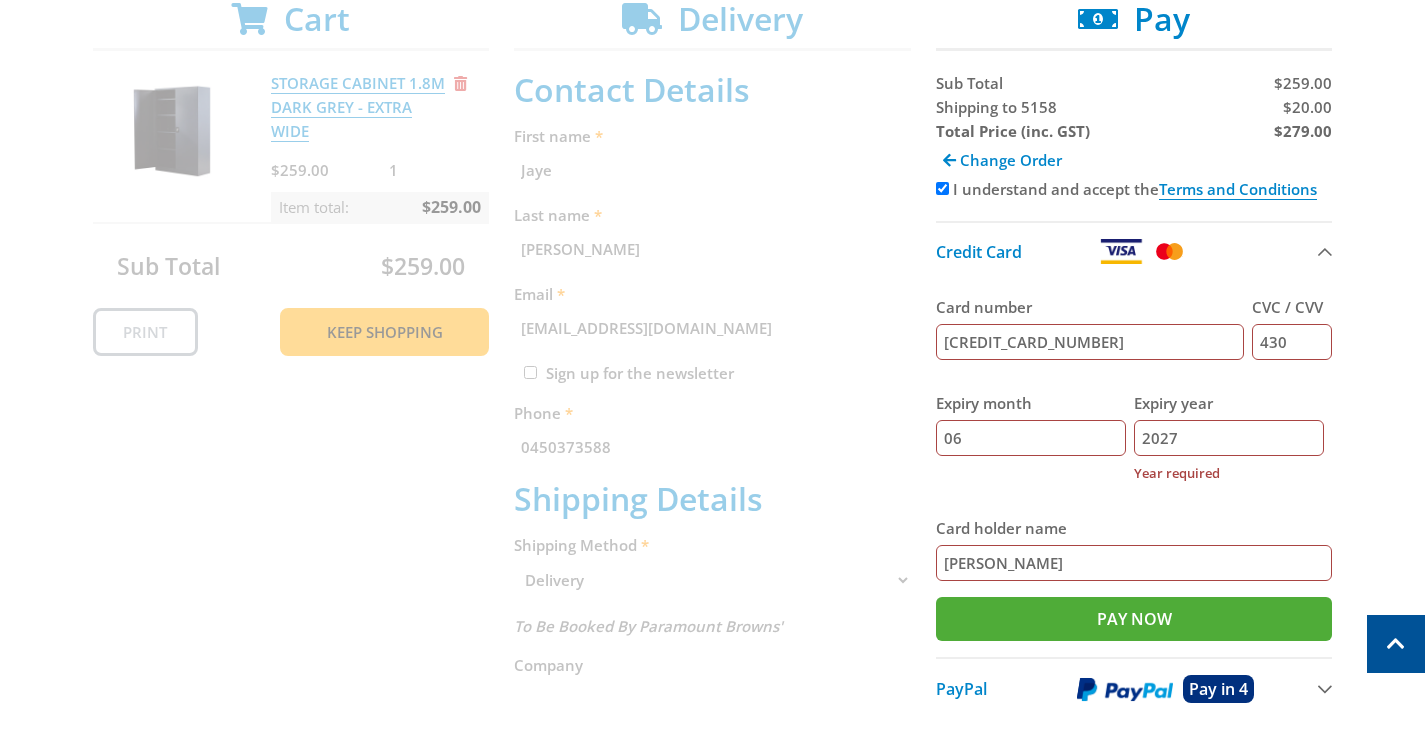 click on "Expiry year
2027 Year required" at bounding box center (1229, 438) 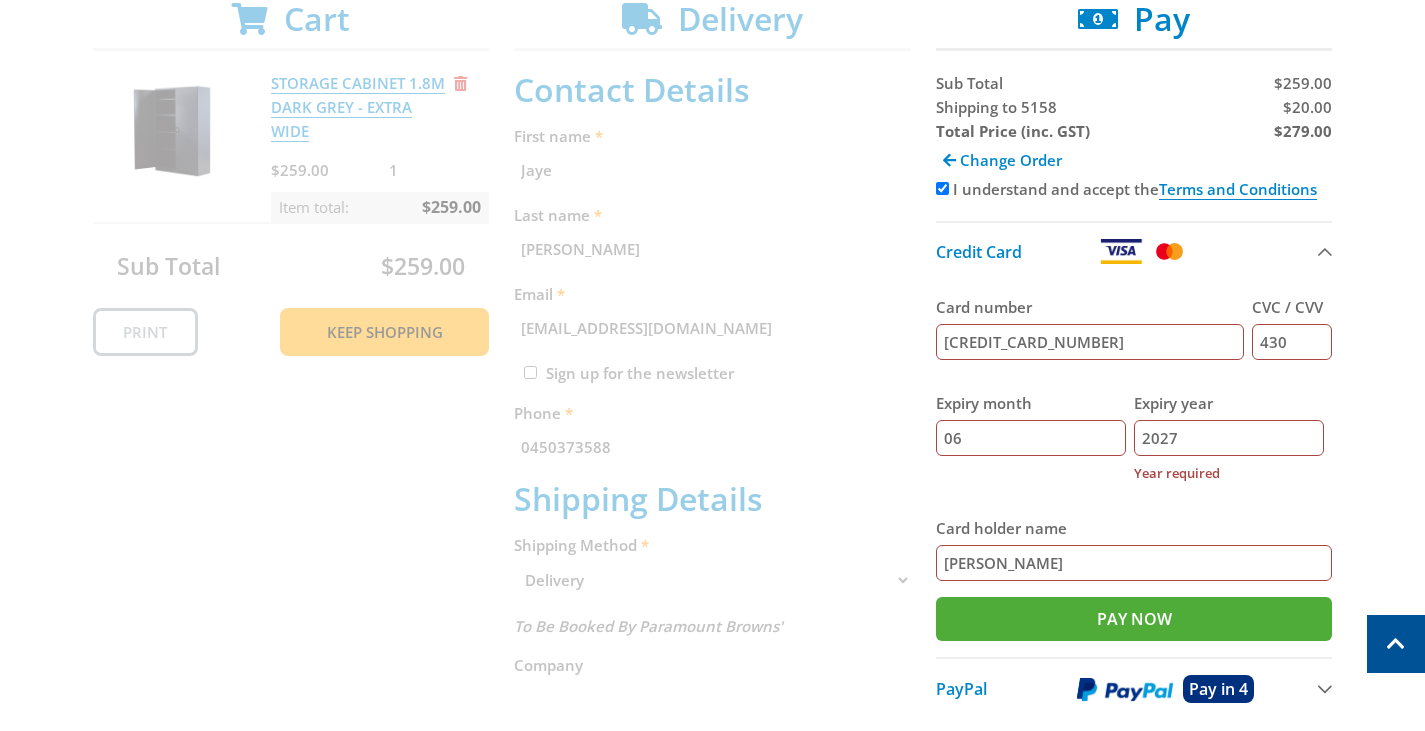 drag, startPoint x: 1202, startPoint y: 441, endPoint x: 1116, endPoint y: 437, distance: 86.09297 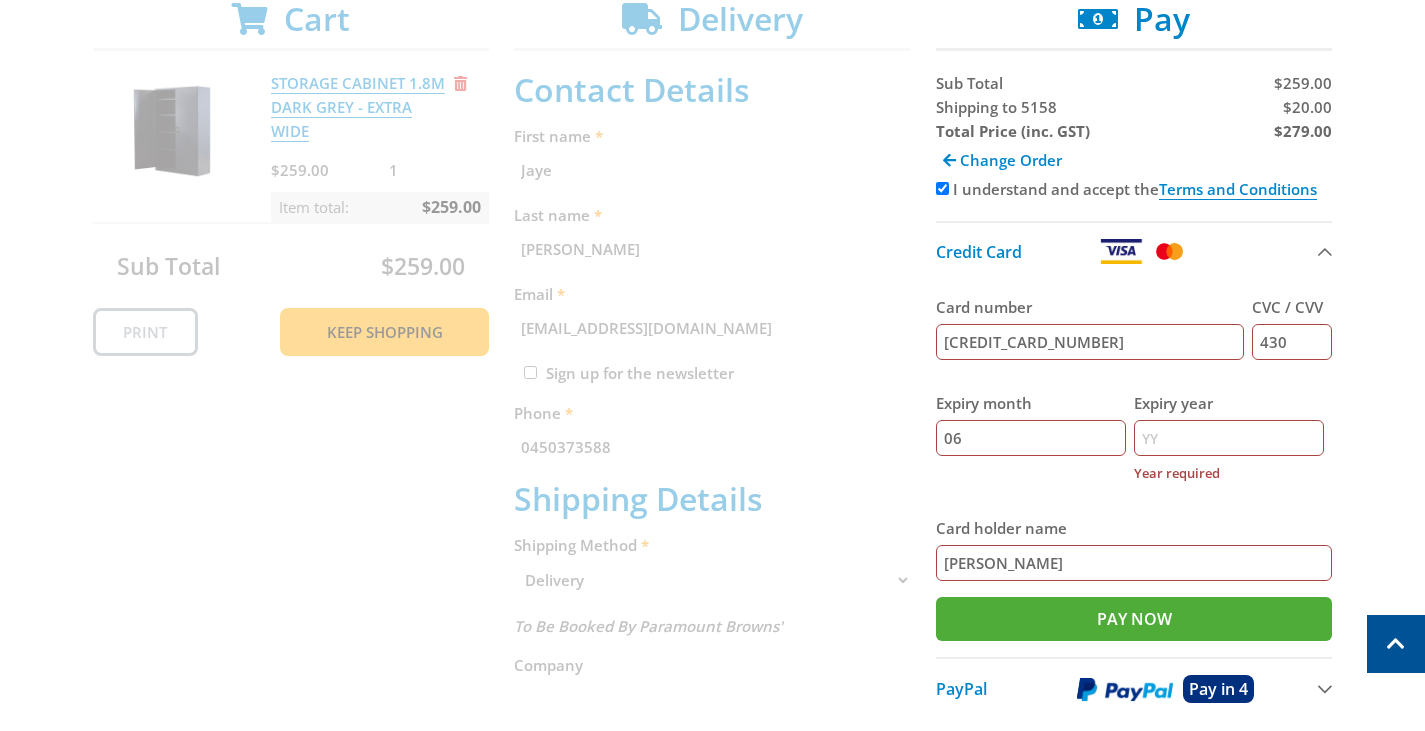 type 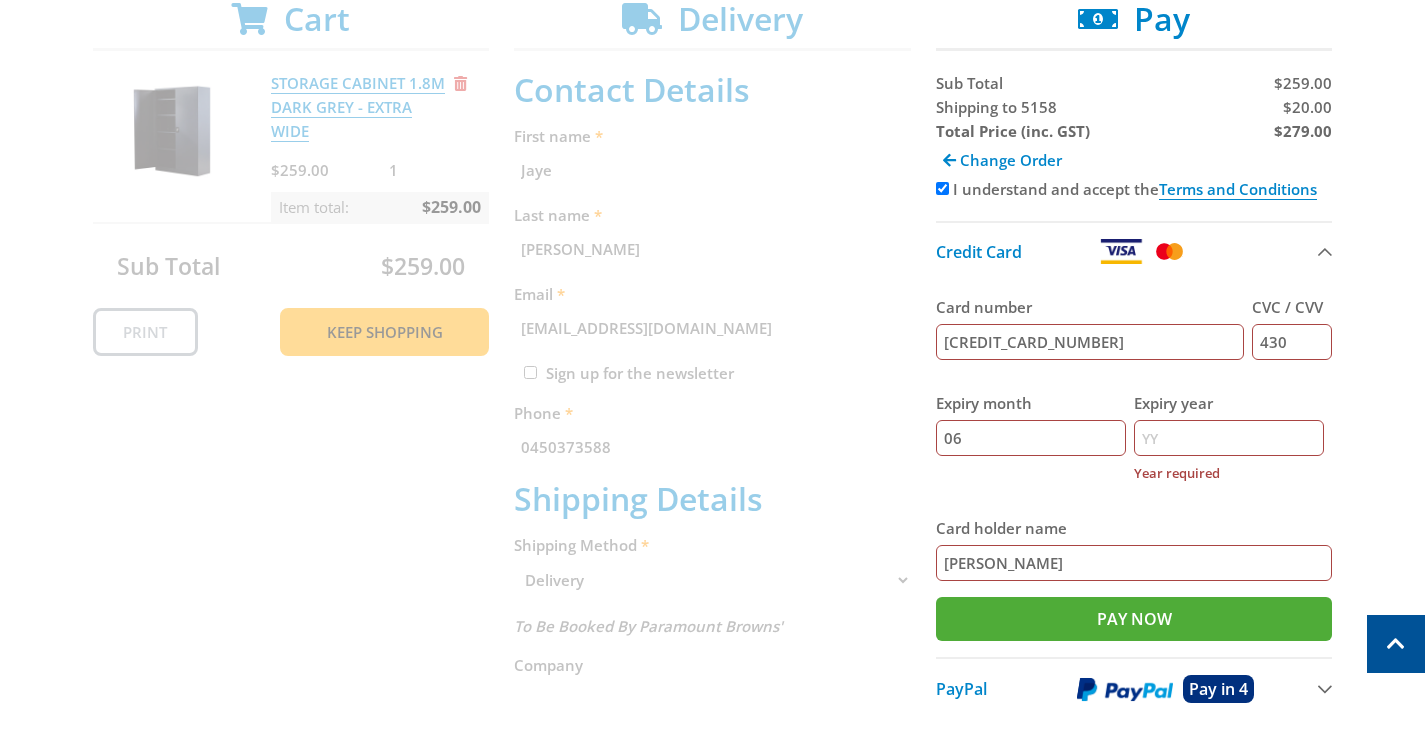 type on "0" 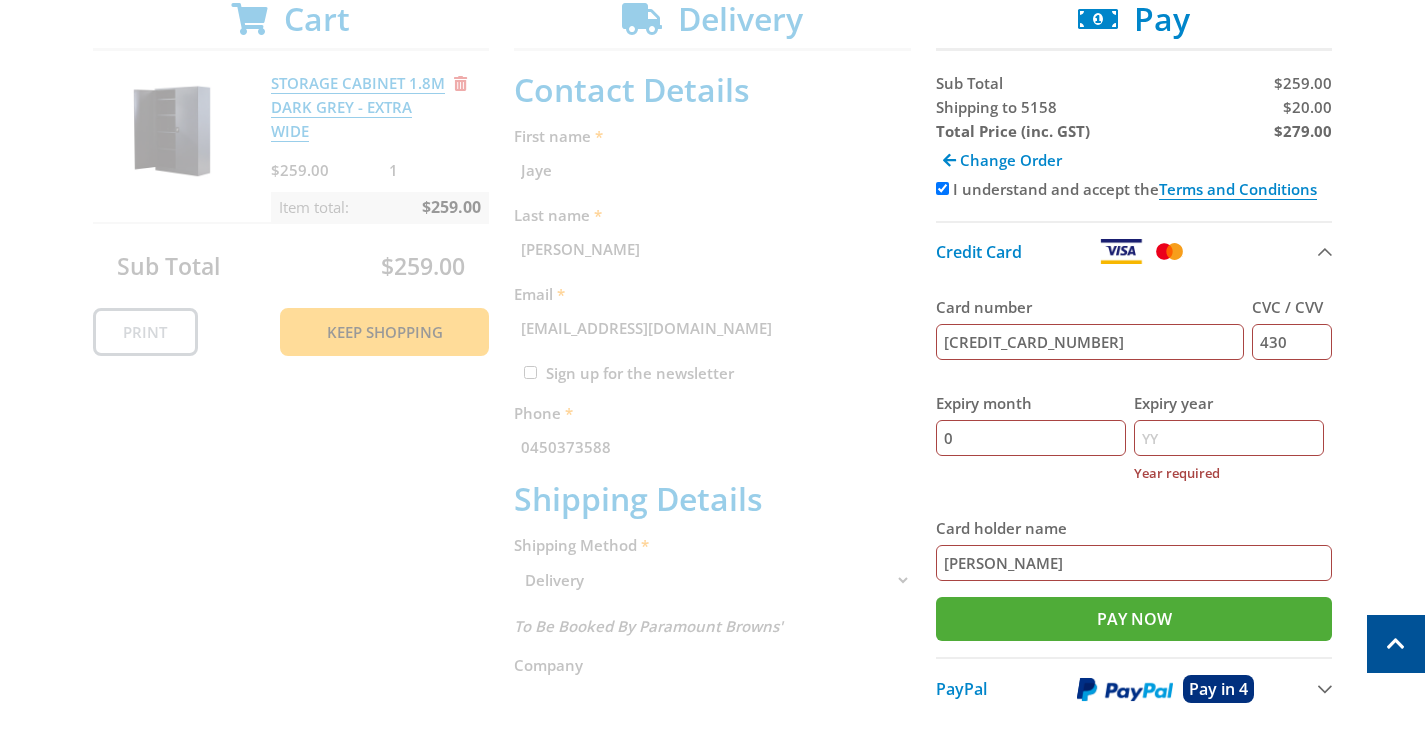 type on "06" 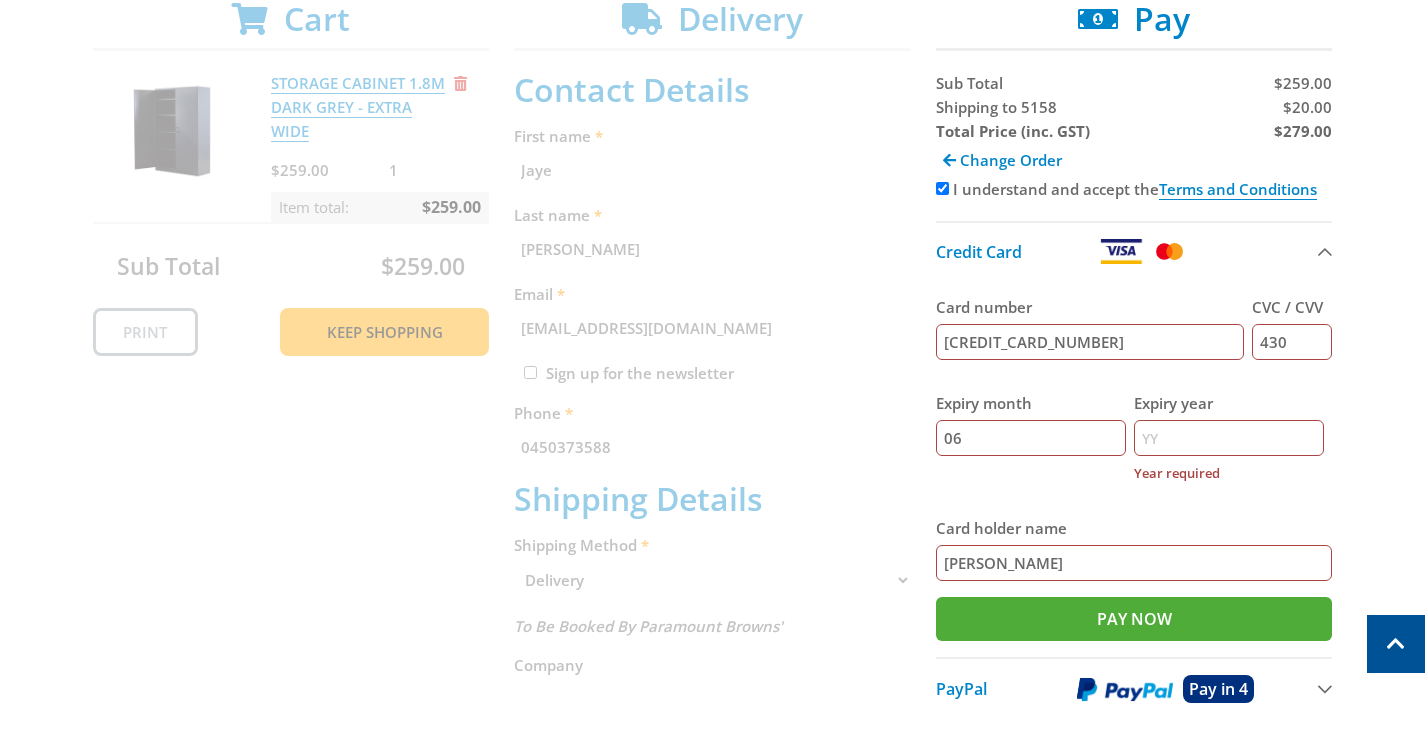 click on "Expiry year" at bounding box center (1229, 438) 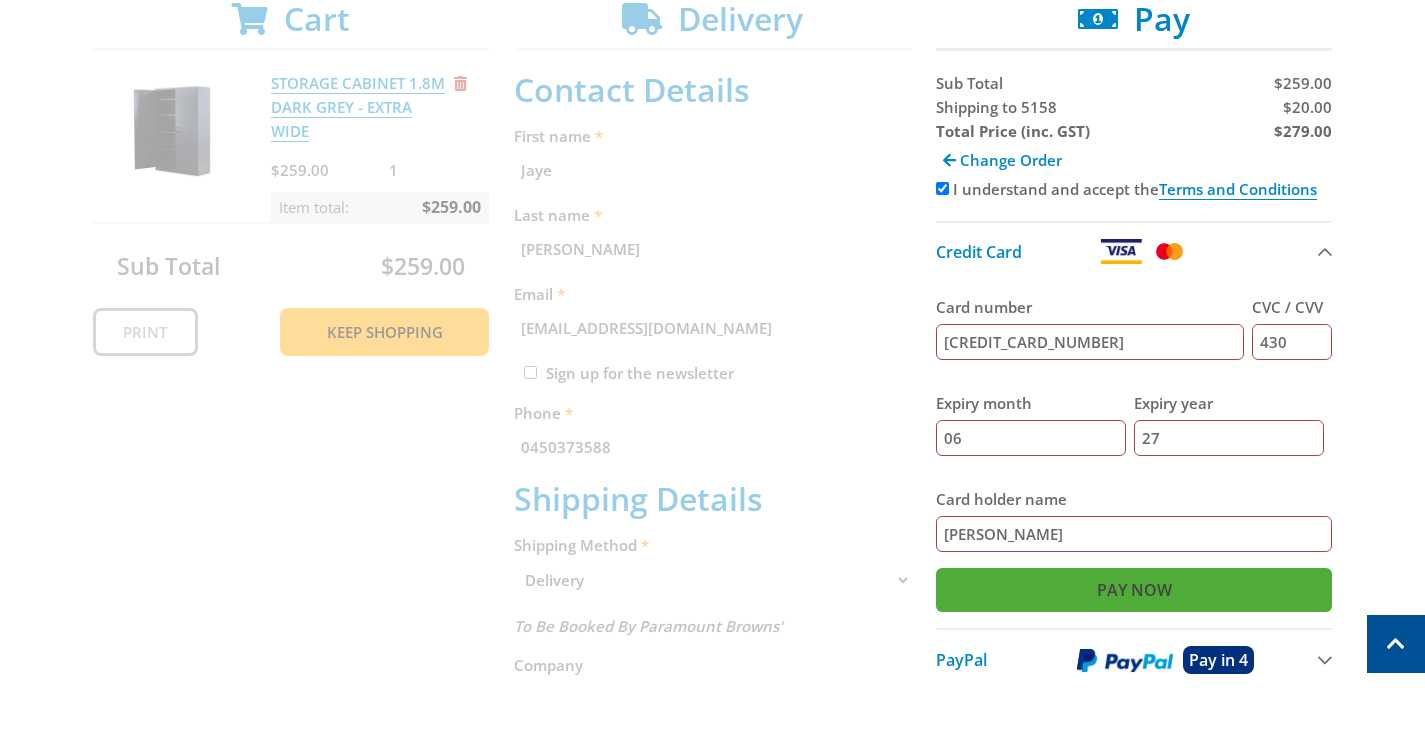 type on "27" 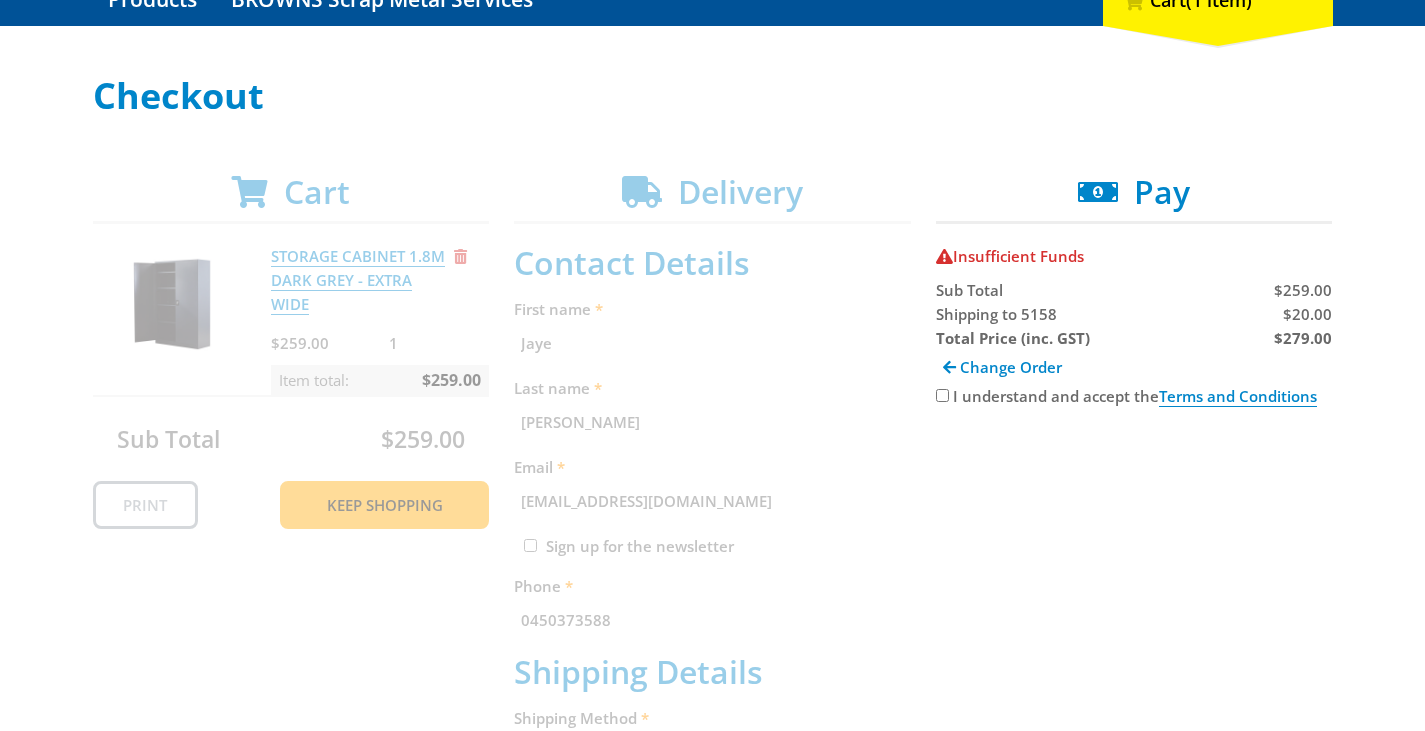 scroll, scrollTop: 300, scrollLeft: 0, axis: vertical 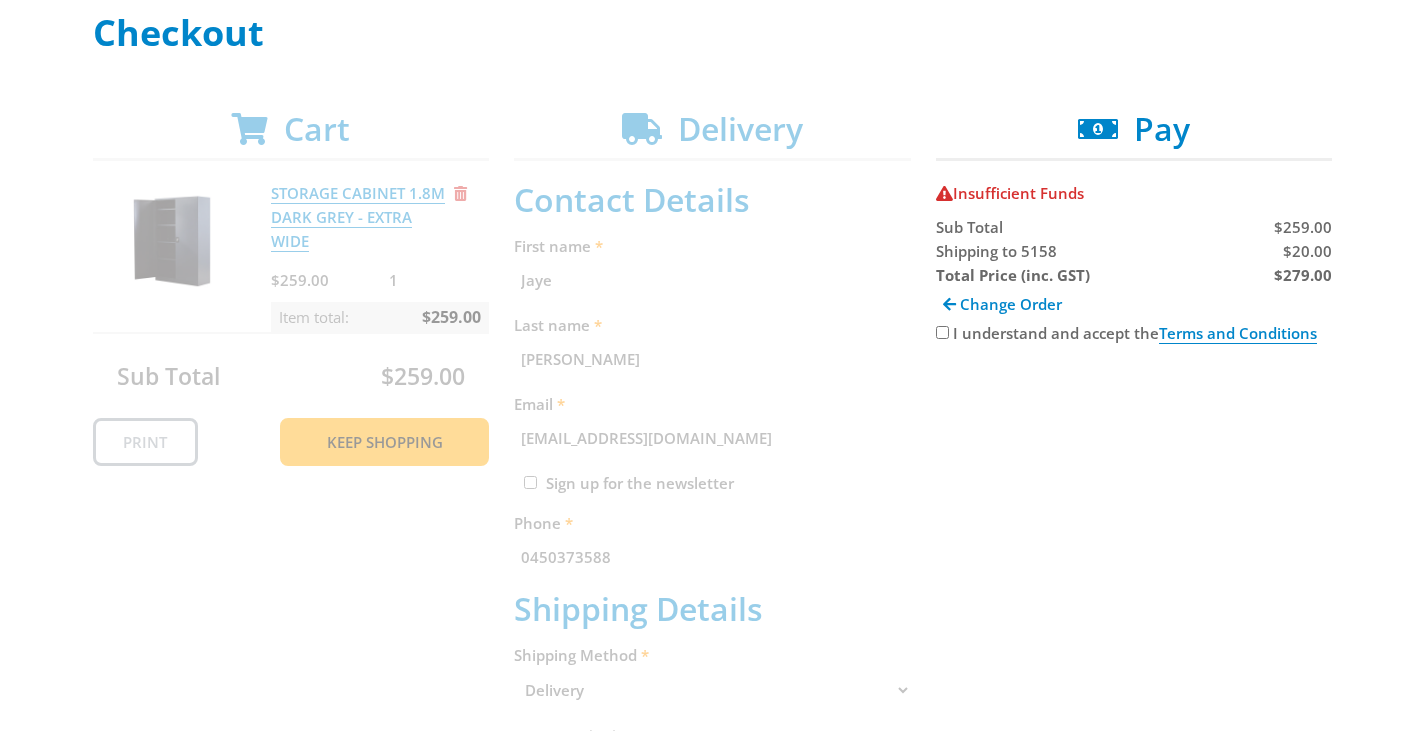 click on "Checkout" at bounding box center (713, 33) 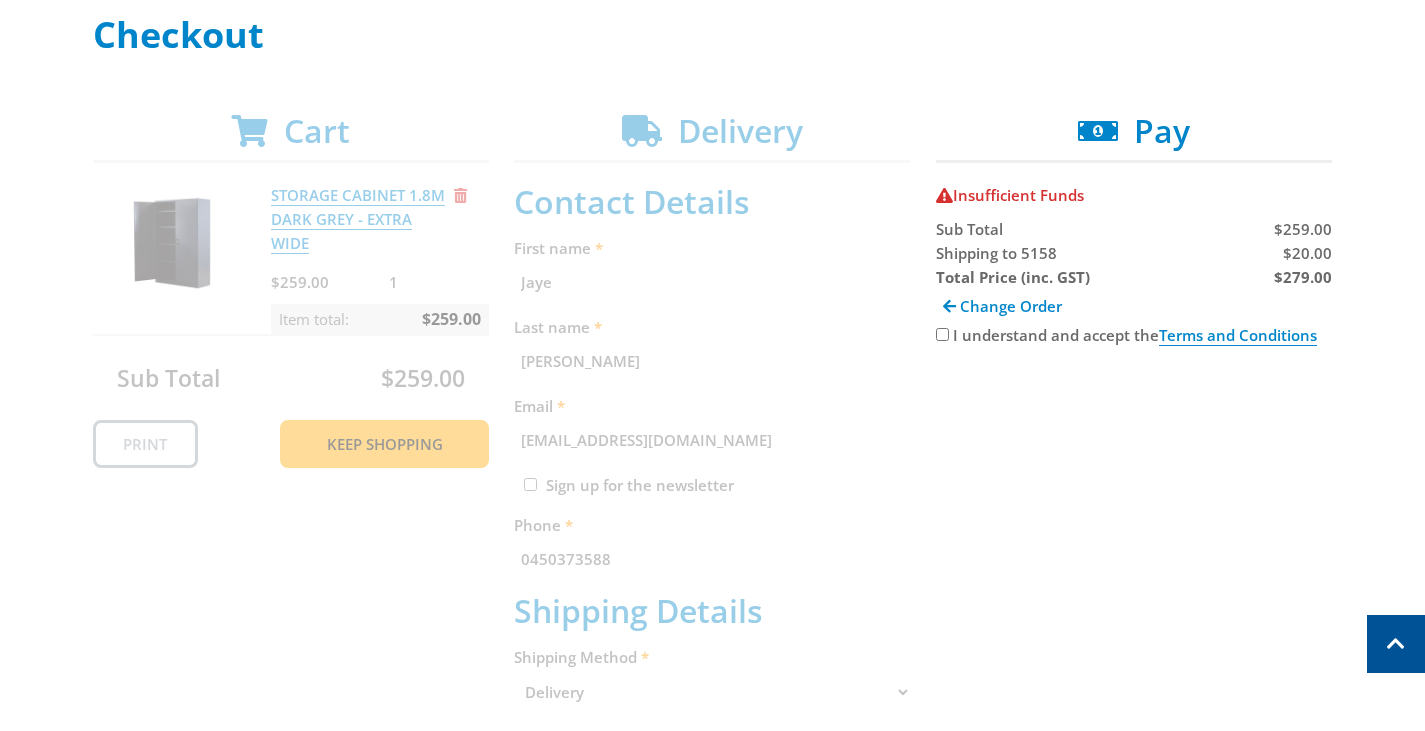 scroll, scrollTop: 0, scrollLeft: 0, axis: both 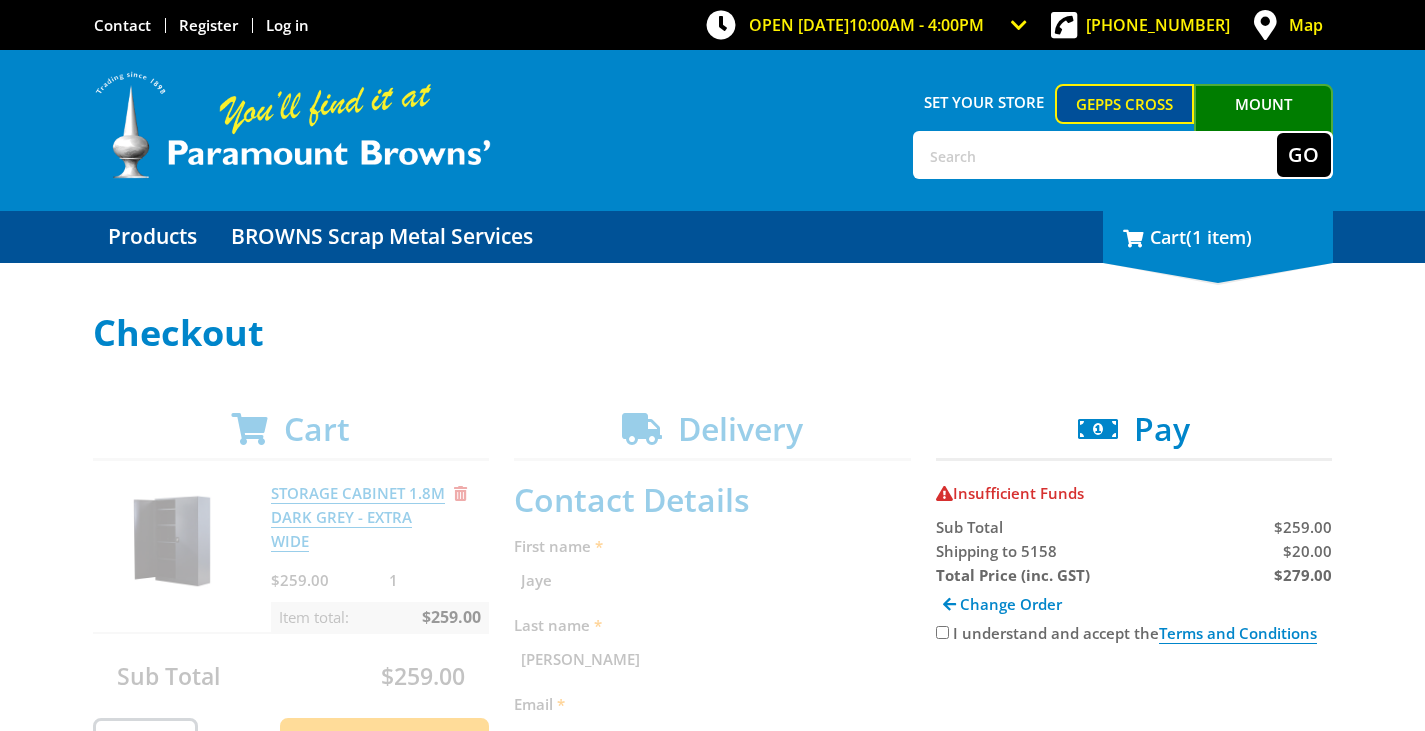 click on "1  Cart  (1 item)" at bounding box center (1218, 237) 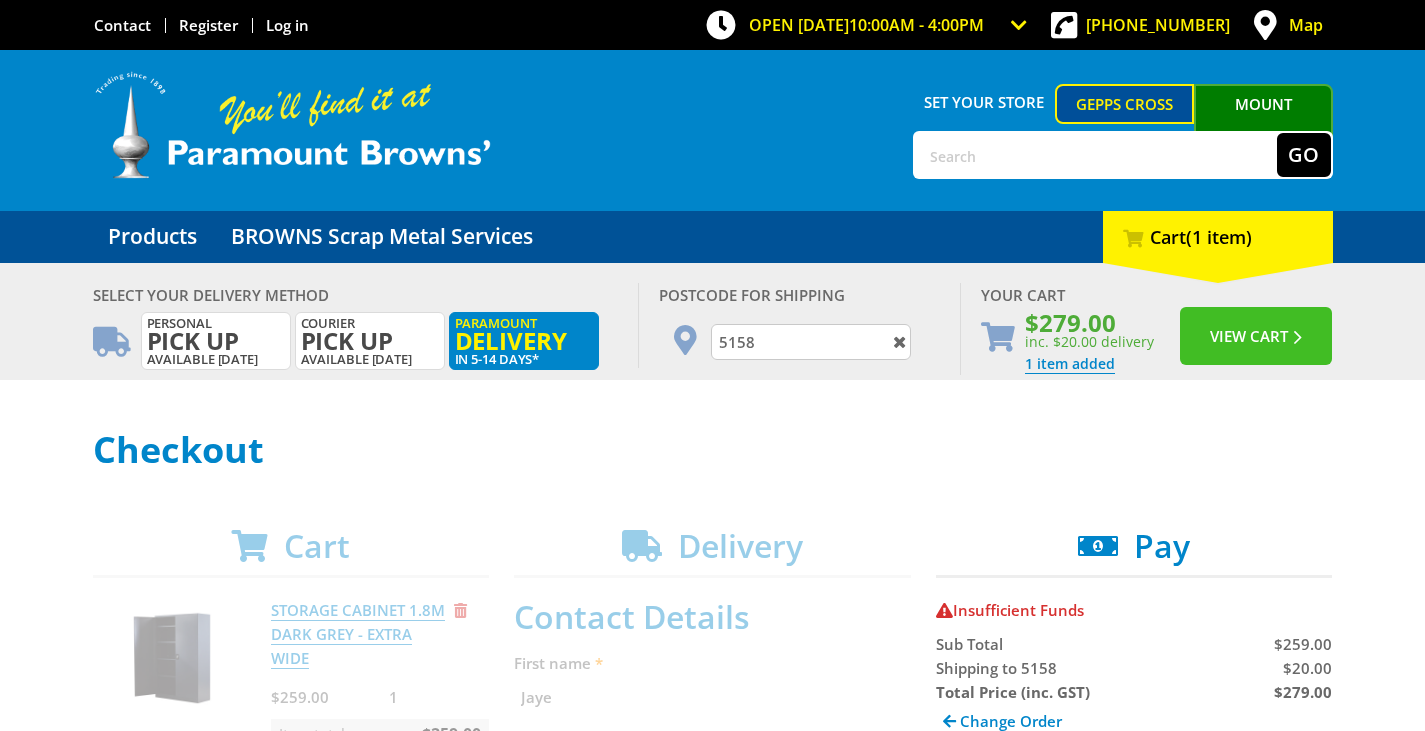 click on "View Cart" at bounding box center [1256, 336] 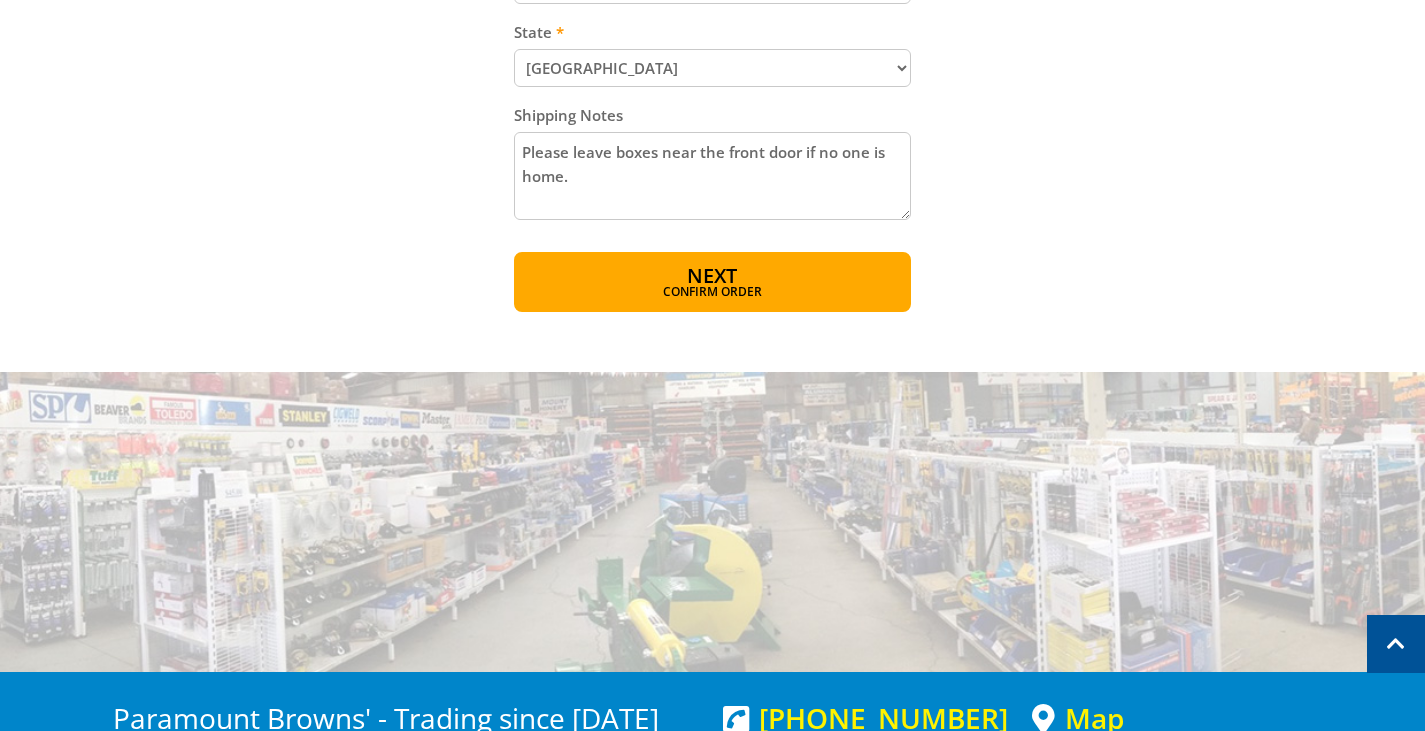 scroll, scrollTop: 1400, scrollLeft: 0, axis: vertical 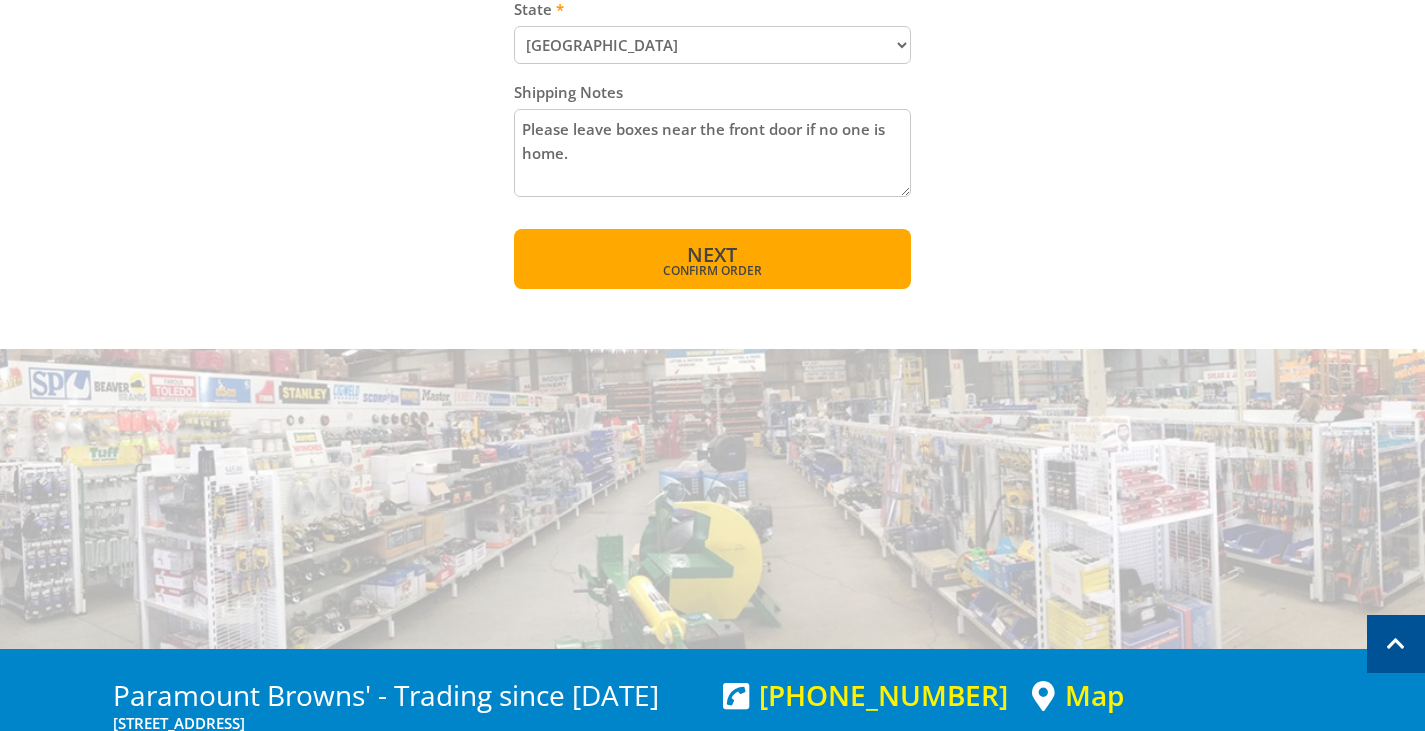 click on "Confirm order" at bounding box center (712, 271) 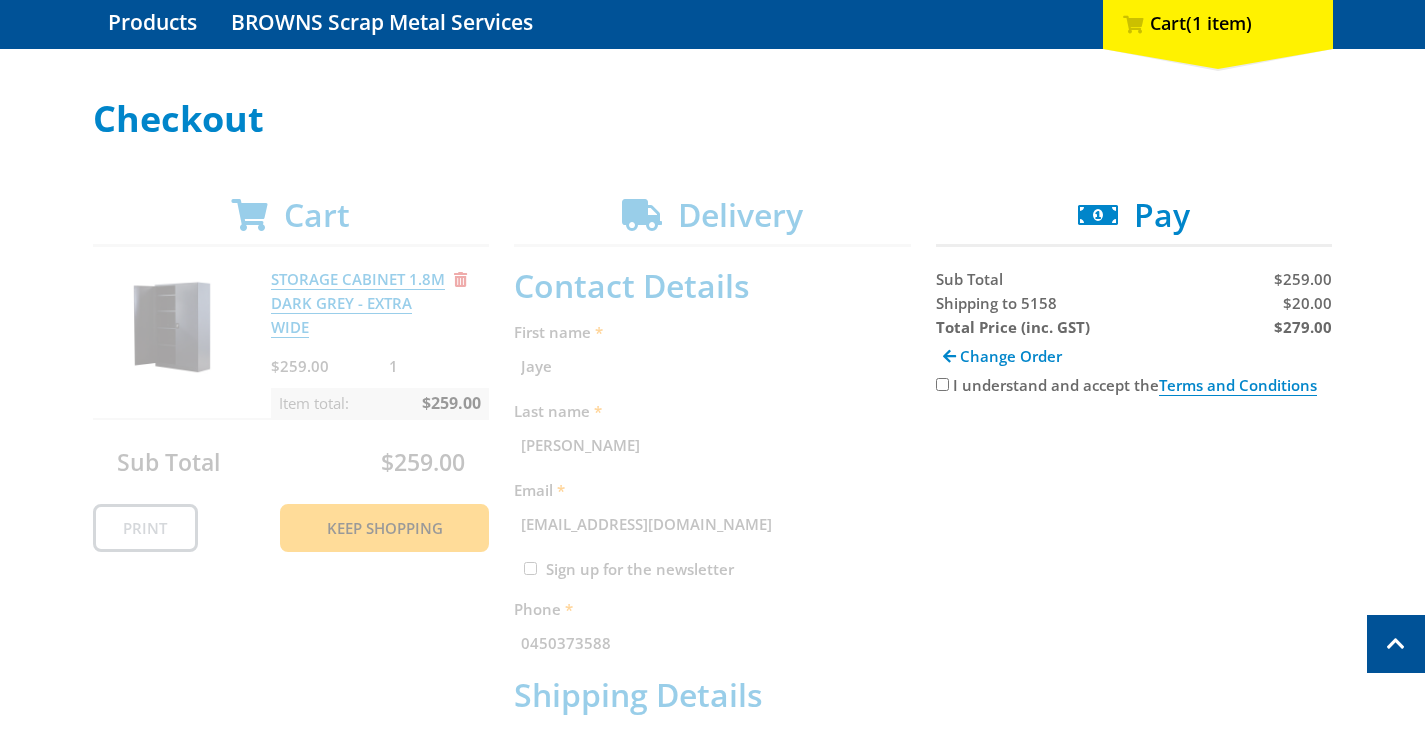 scroll, scrollTop: 210, scrollLeft: 0, axis: vertical 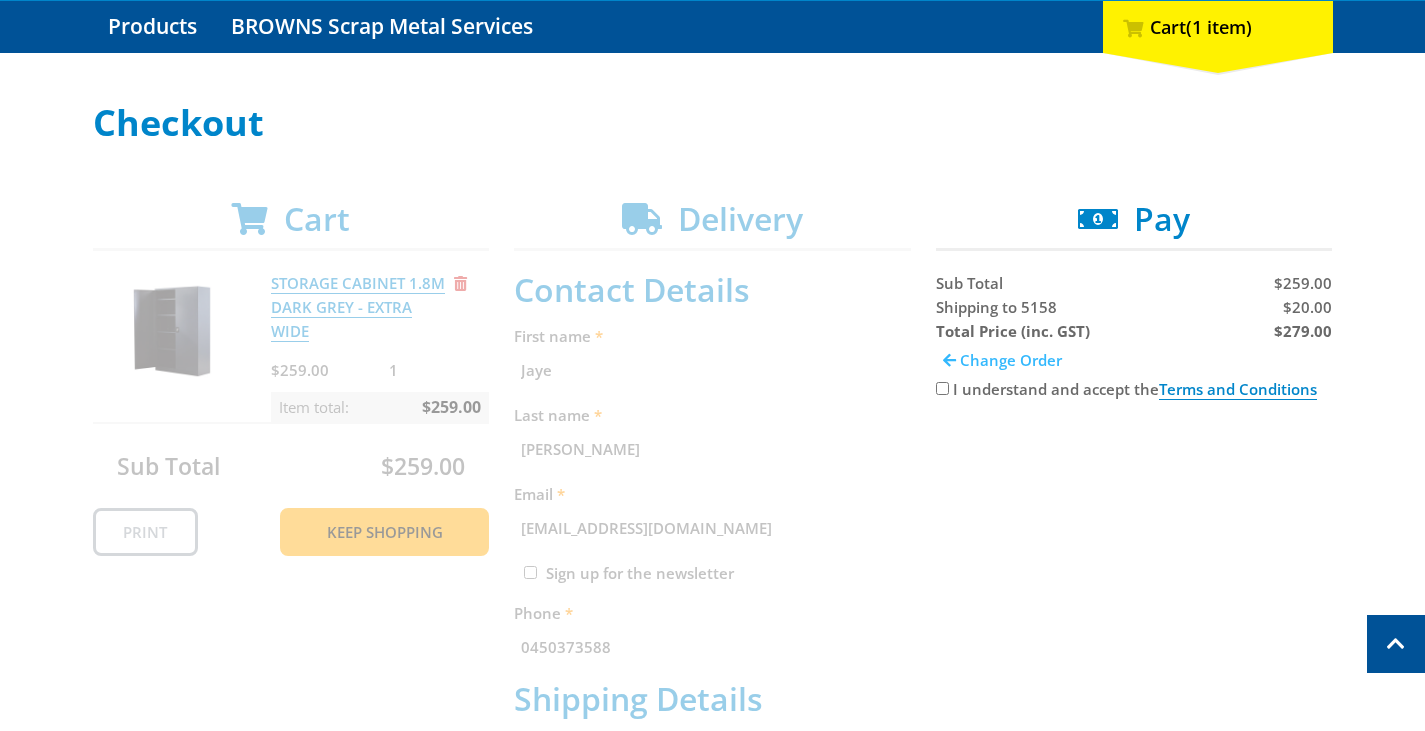 click on "Change Order" at bounding box center [1011, 360] 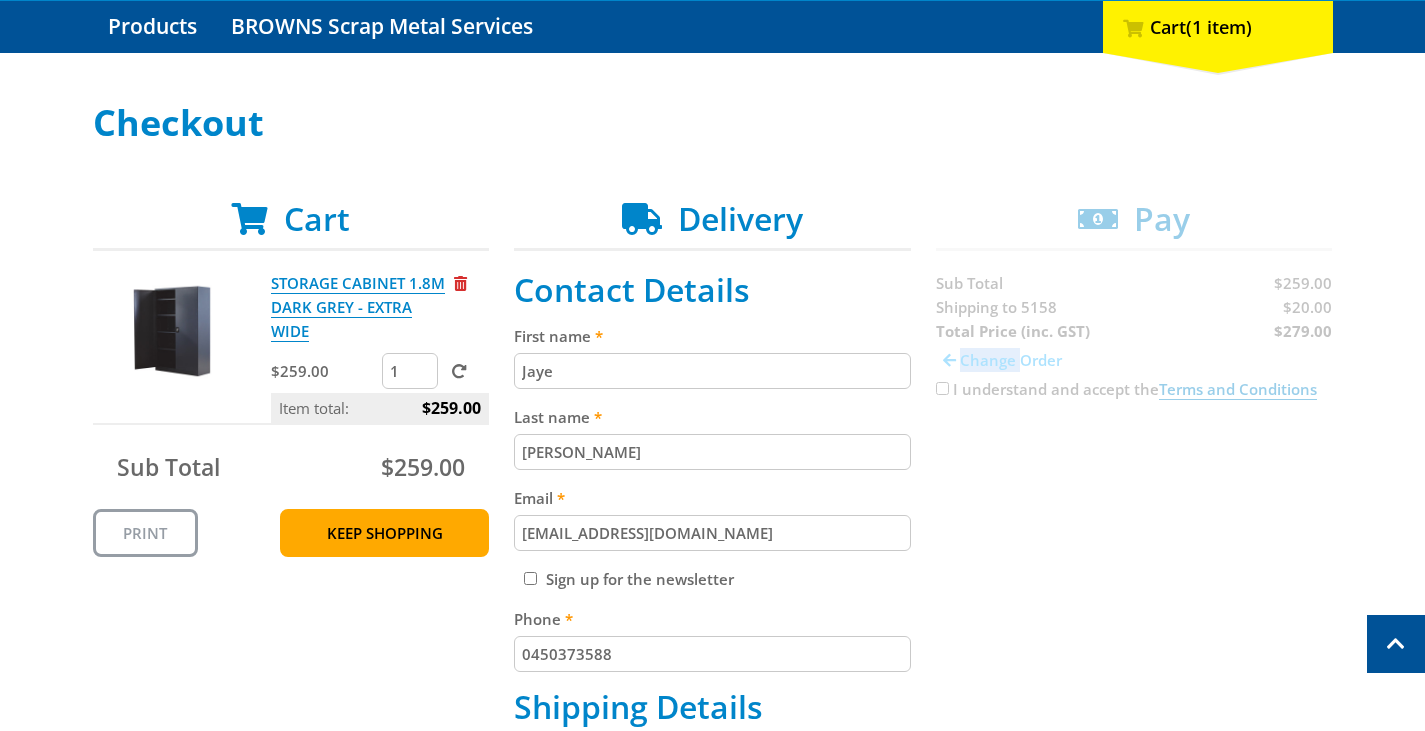 click on "Cart
STORAGE CABINET 1.8M DARK GREY - EXTRA WIDE
$259.00
1
Item total:  $259.00
Sub Total
$259.00
Print
Keep Shopping
Delivery
Contact Details
First name
Jaye
Last name
Yoon
Email
jiheeyoon80@hotmail.com
Sign up for the newsletter
Phone
0450373588
Shipping Details
Shipping Method
Pickup from Gepps Cross
Delivery
Preorder items
Your cart contains items that arent available yet
(Select an option)" at bounding box center (713, 839) 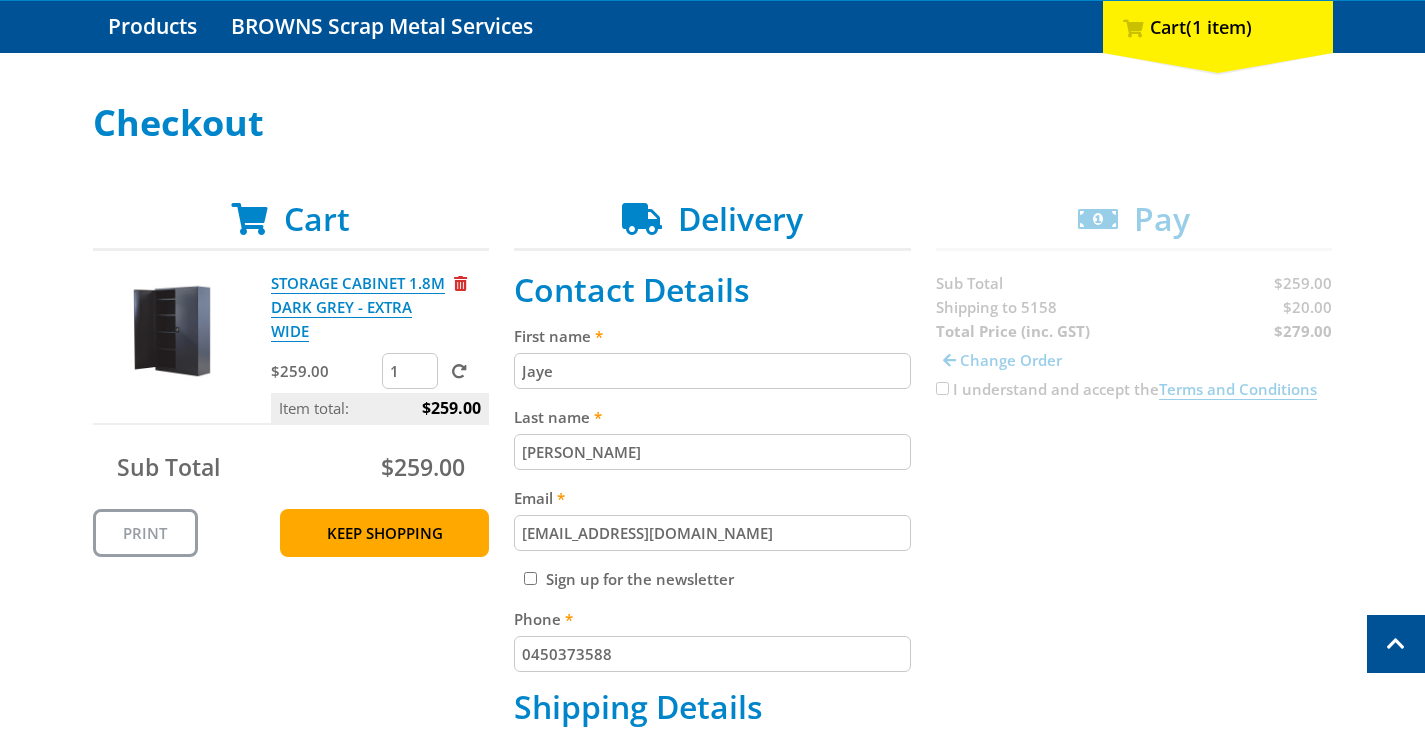 click on "Cart
STORAGE CABINET 1.8M DARK GREY - EXTRA WIDE
$259.00
1
Item total:  $259.00
Sub Total
$259.00
Print
Keep Shopping
Delivery
Contact Details
First name
Jaye
Last name
Yoon
Email
jiheeyoon80@hotmail.com
Sign up for the newsletter
Phone
0450373588
Shipping Details
Shipping Method
Pickup from Gepps Cross
Delivery
Preorder items
Your cart contains items that arent available yet
(Select an option)" at bounding box center (713, 839) 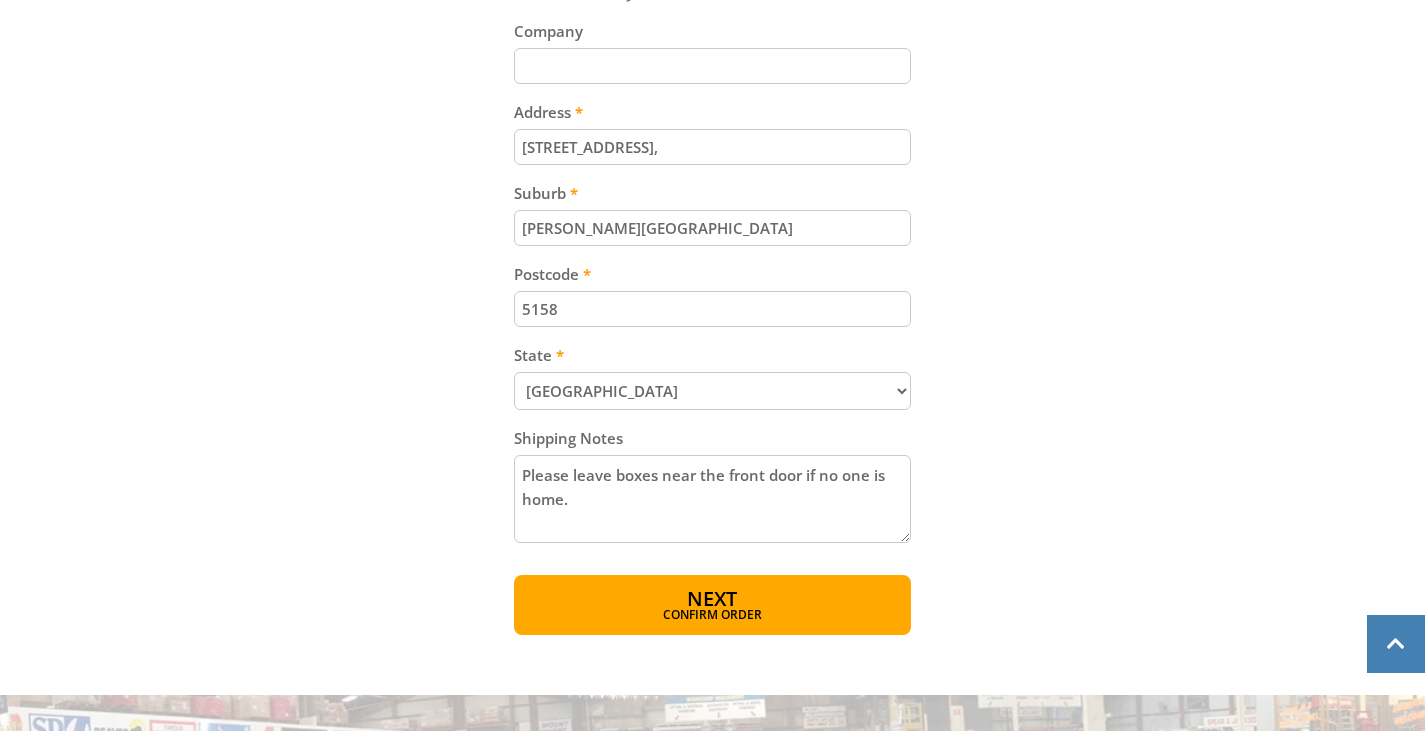 scroll, scrollTop: 1310, scrollLeft: 0, axis: vertical 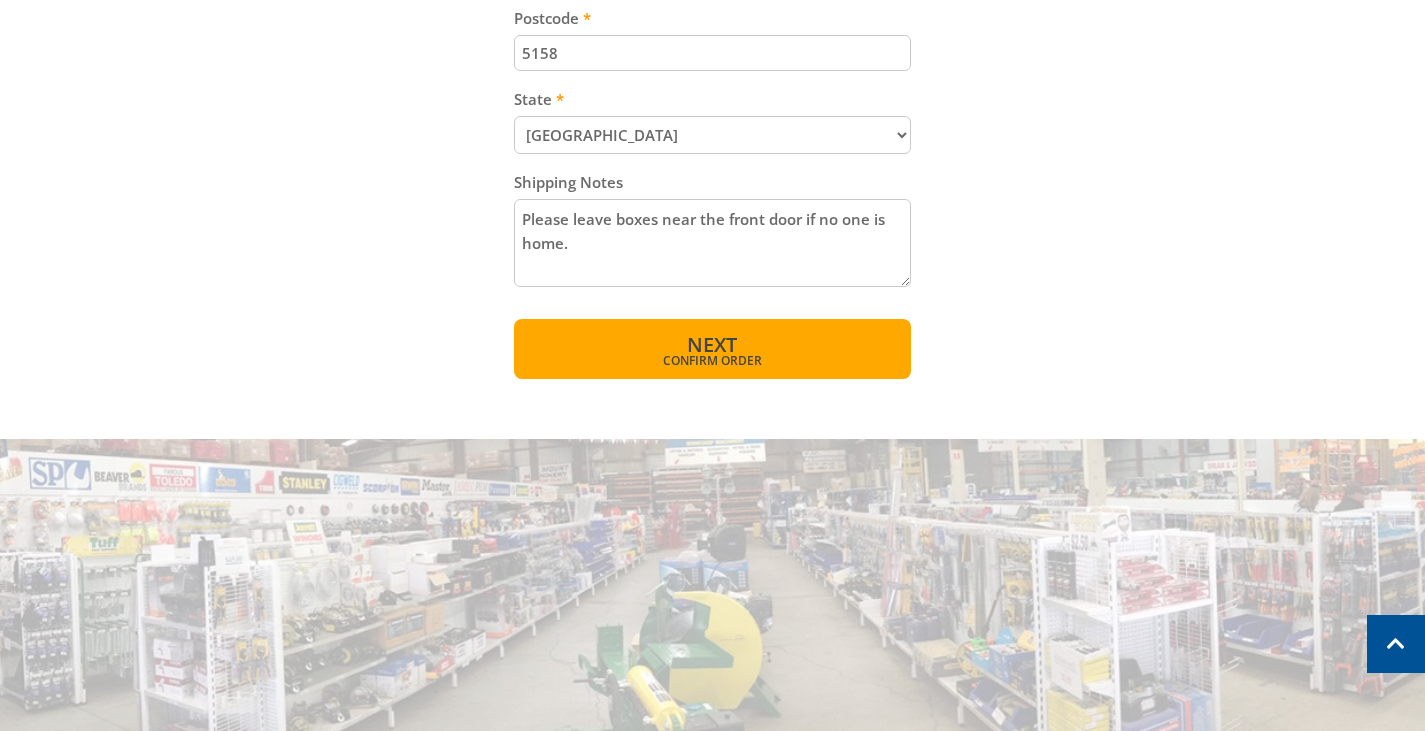 click on "Next
Confirm order" at bounding box center [712, 349] 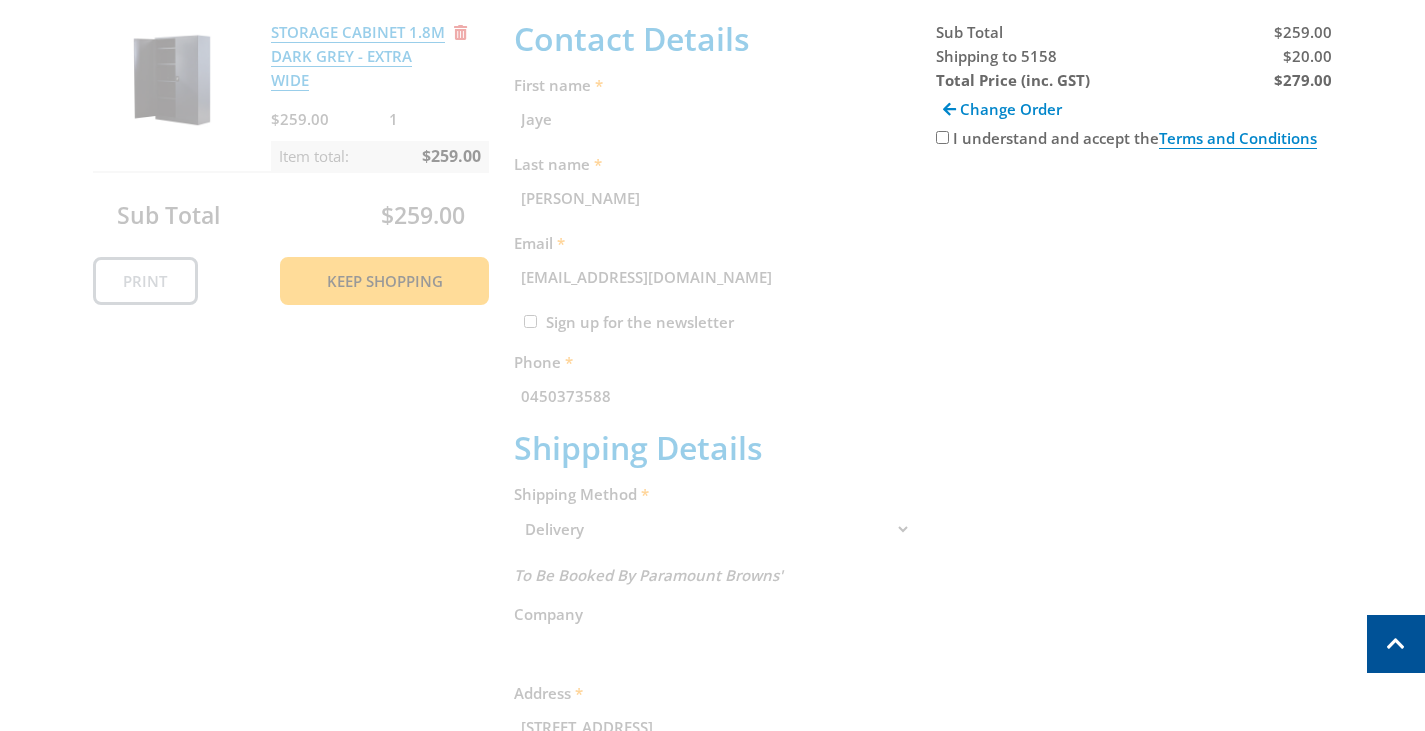 scroll, scrollTop: 410, scrollLeft: 0, axis: vertical 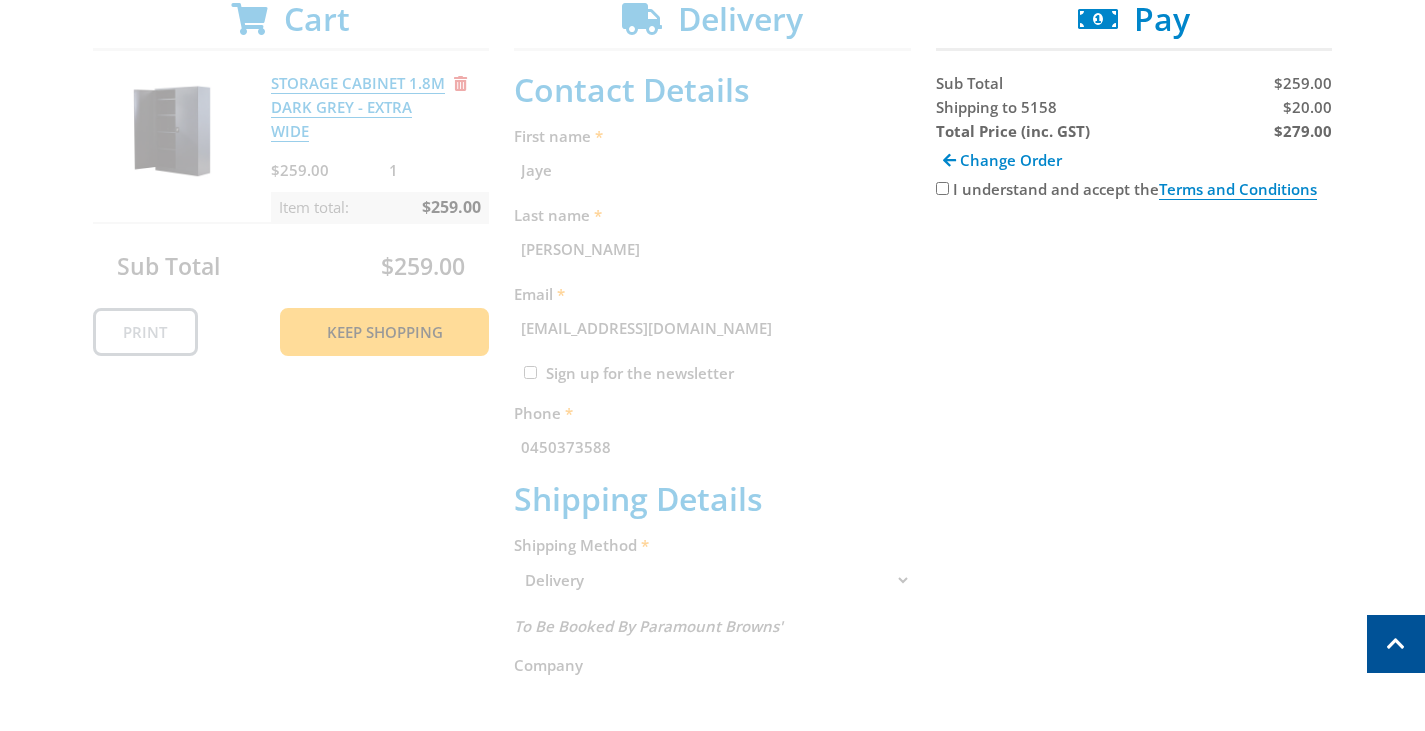click on "I understand and accept the  Terms and Conditions" at bounding box center [942, 188] 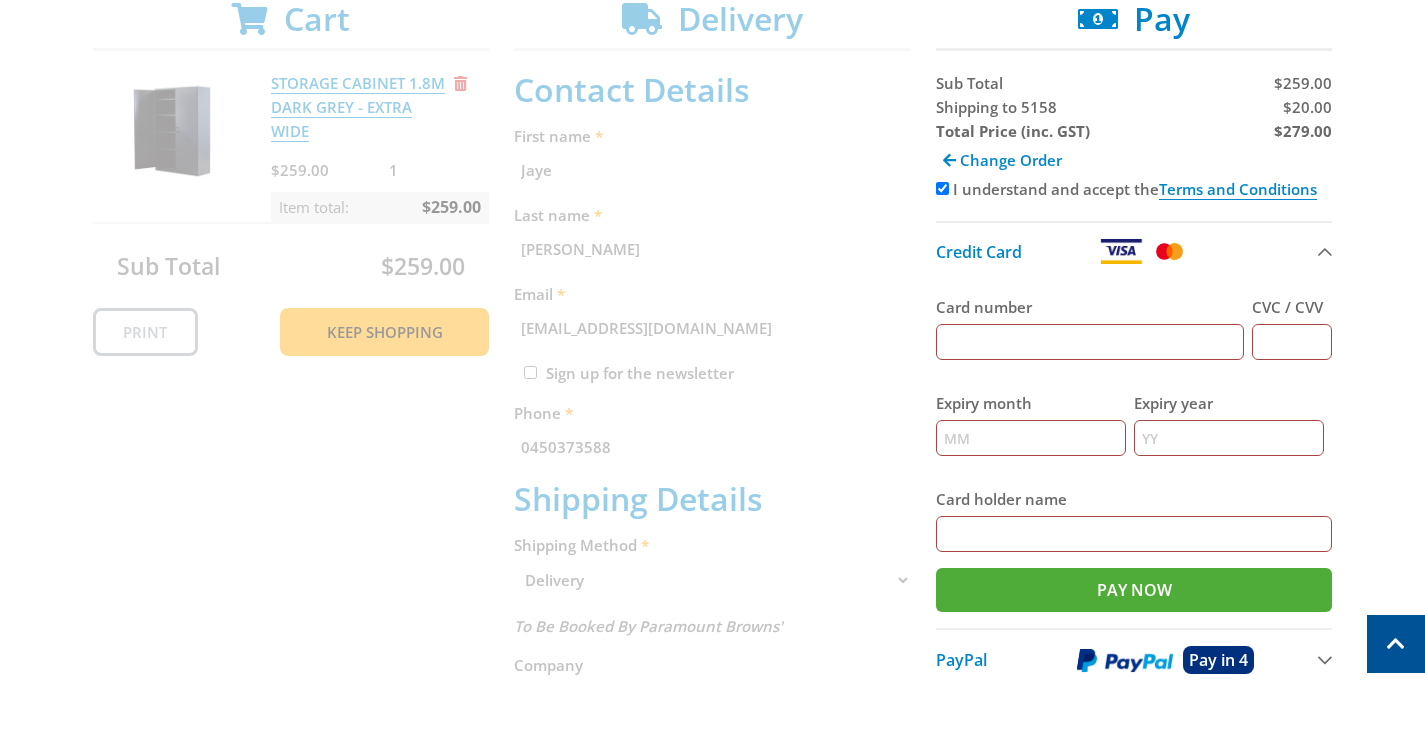 click at bounding box center [1125, 660] 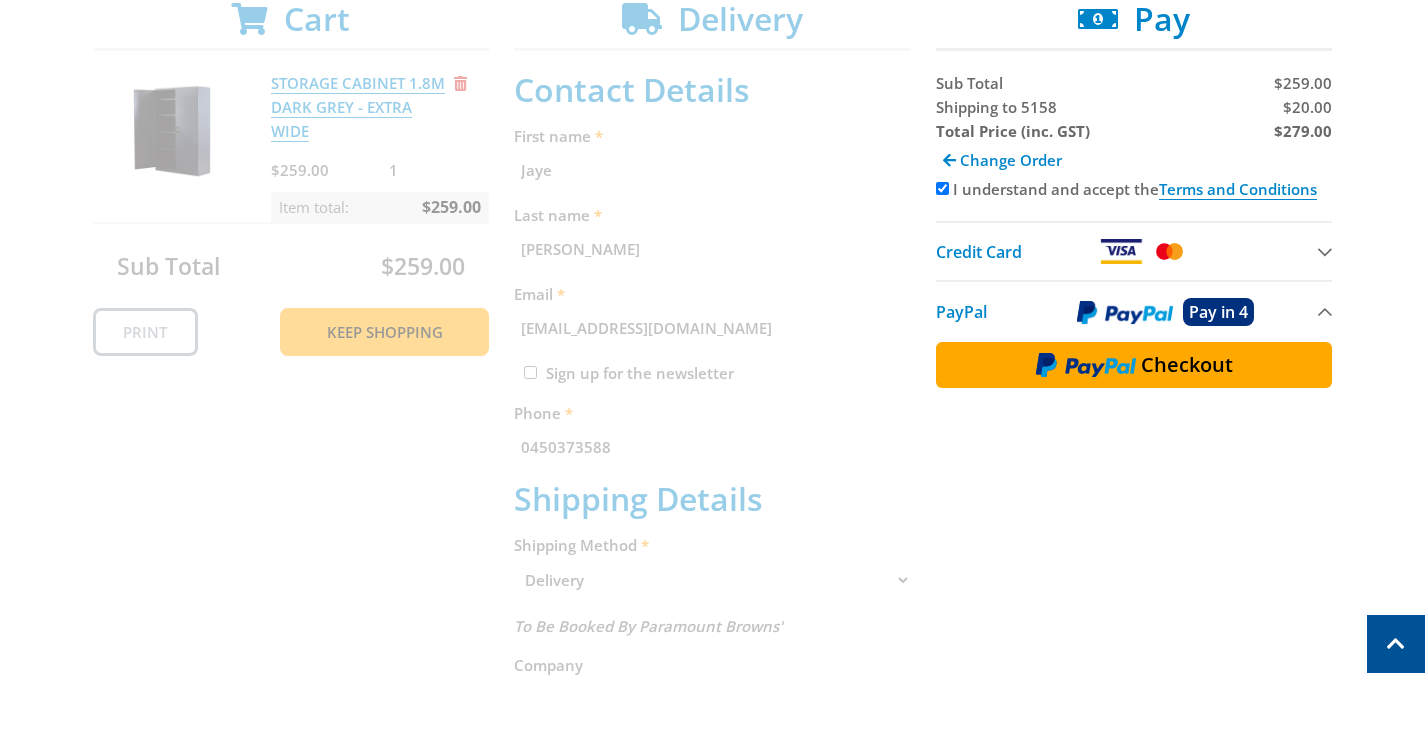 click at bounding box center (1086, 365) 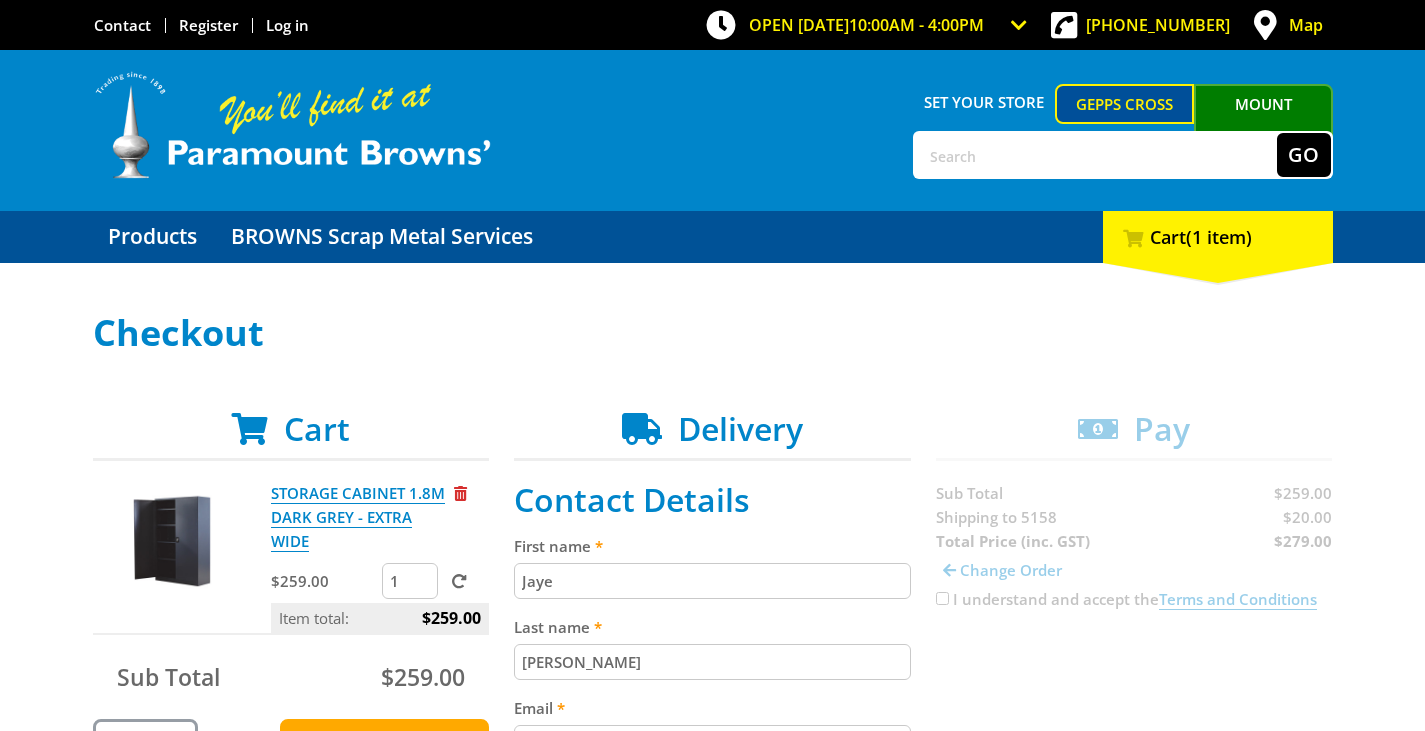 scroll, scrollTop: 0, scrollLeft: 0, axis: both 